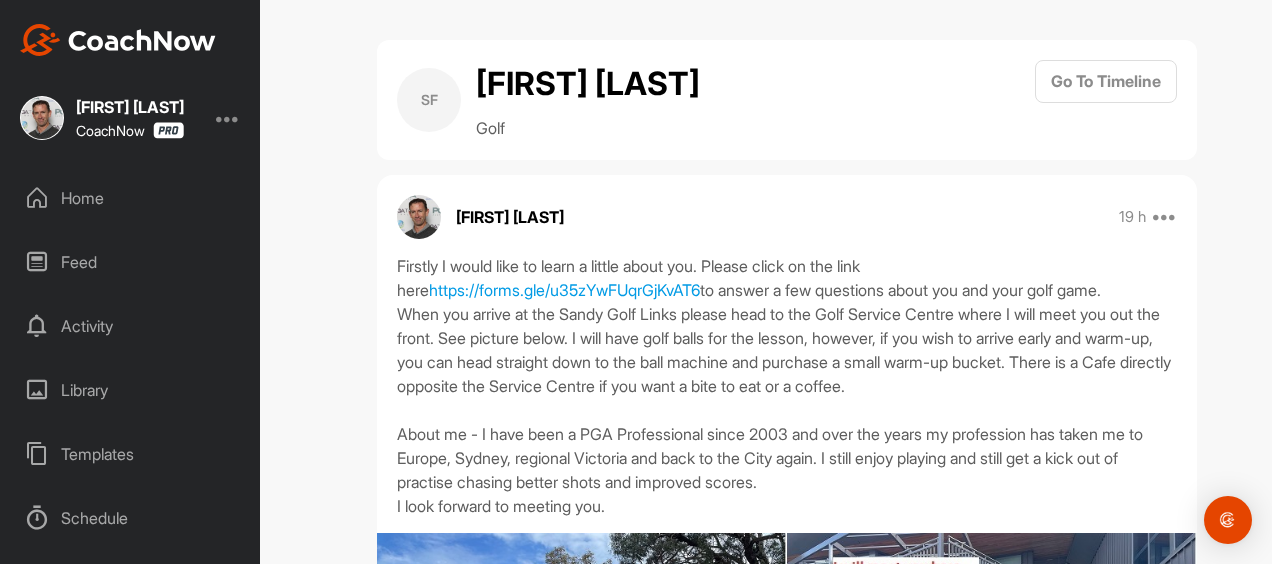 scroll, scrollTop: 0, scrollLeft: 0, axis: both 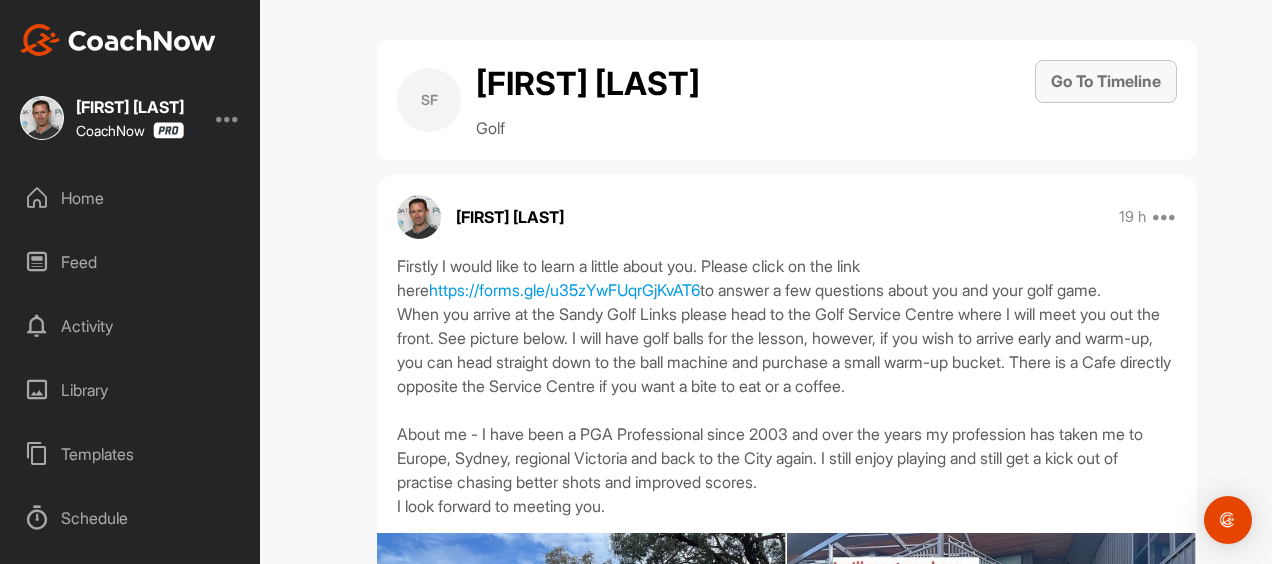click on "Go To Timeline" at bounding box center (1106, 81) 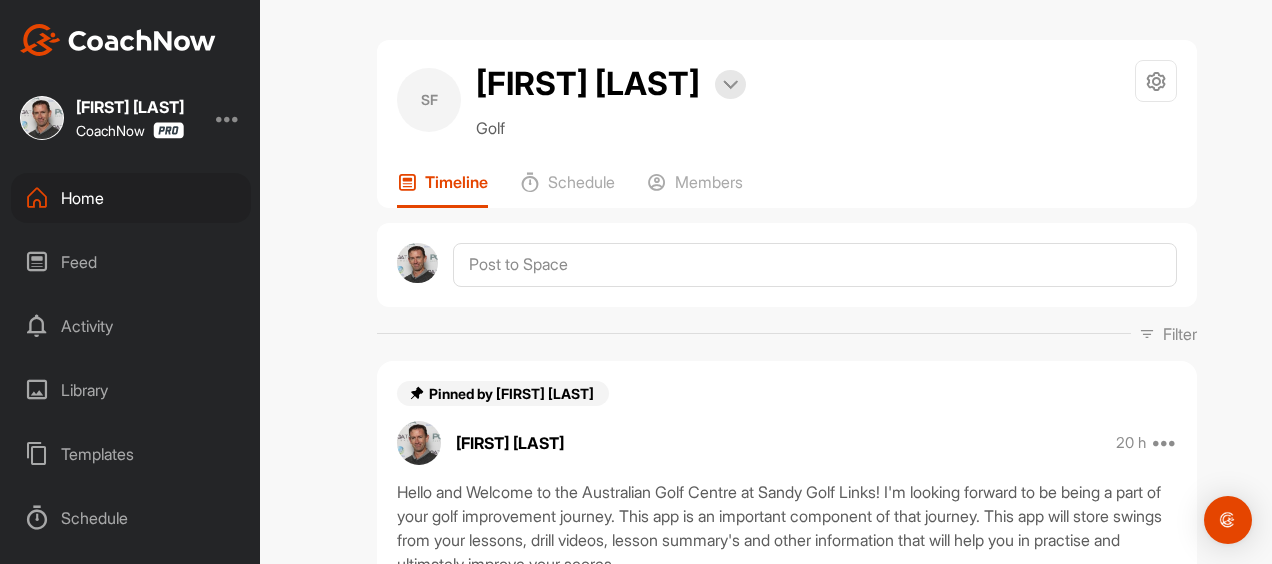 scroll, scrollTop: 112, scrollLeft: 0, axis: vertical 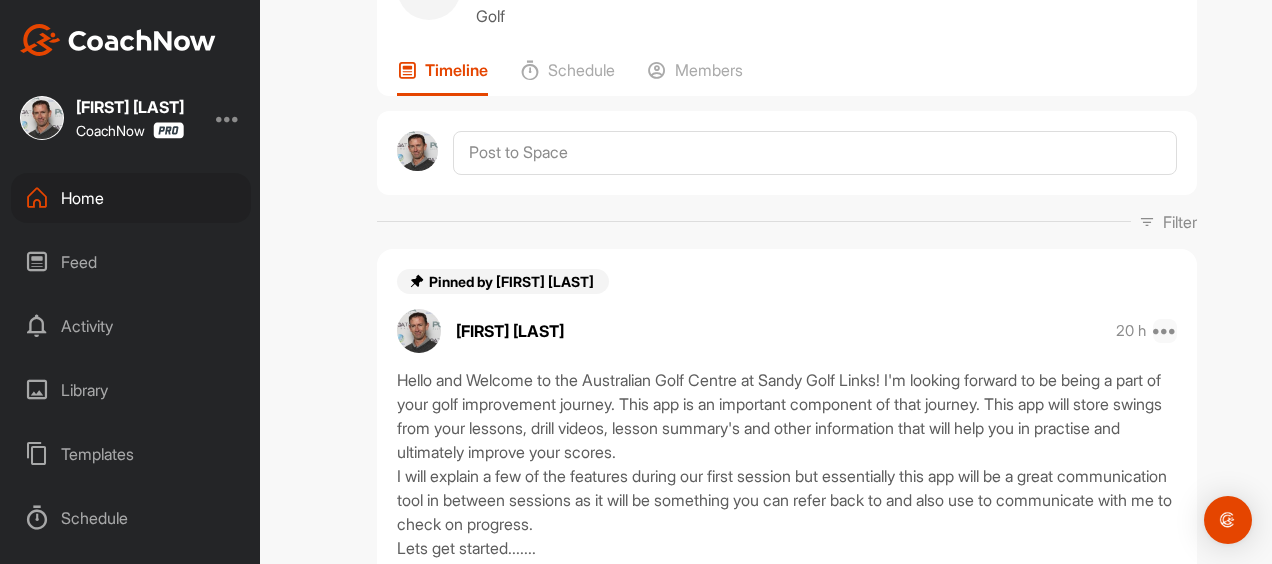 click at bounding box center [1165, 331] 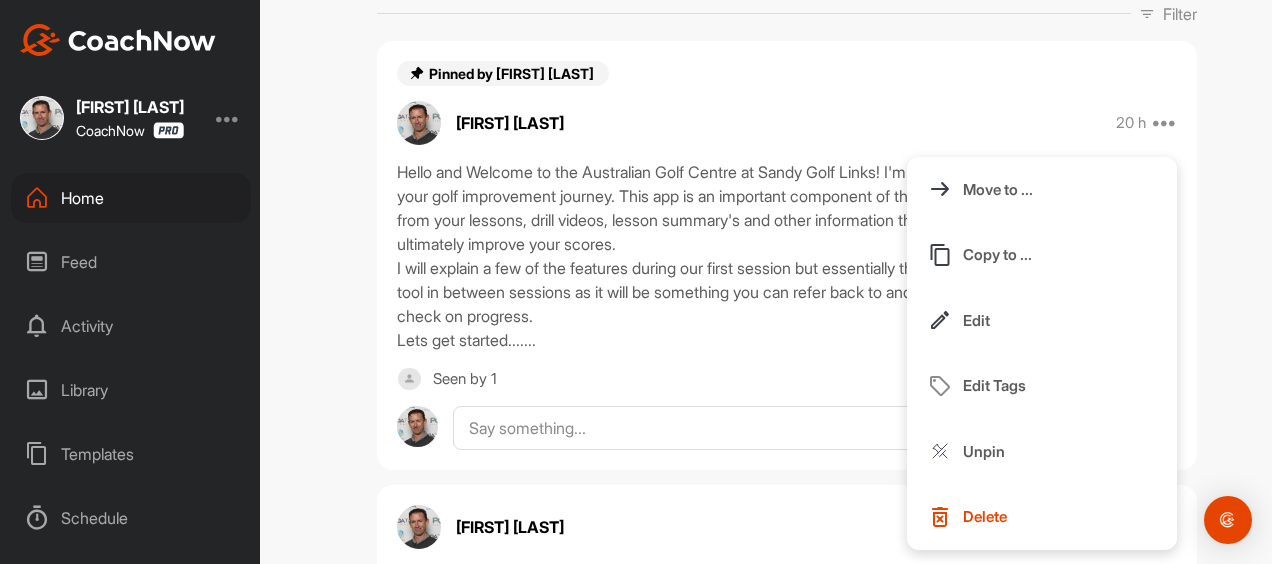 scroll, scrollTop: 413, scrollLeft: 0, axis: vertical 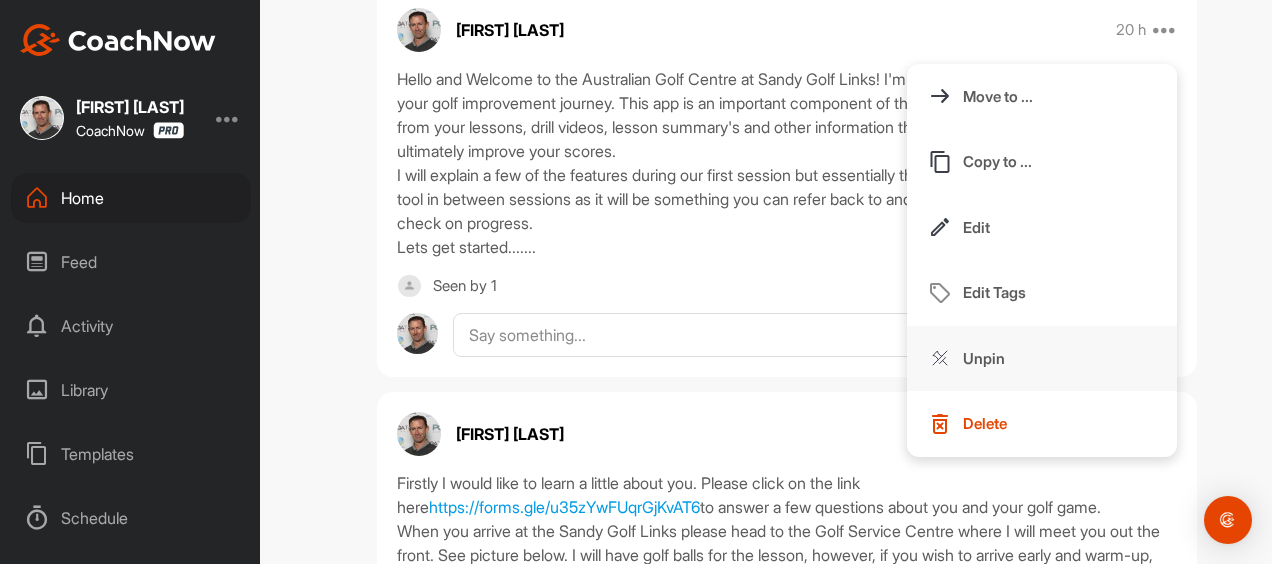 click on "Unpin" at bounding box center (984, 358) 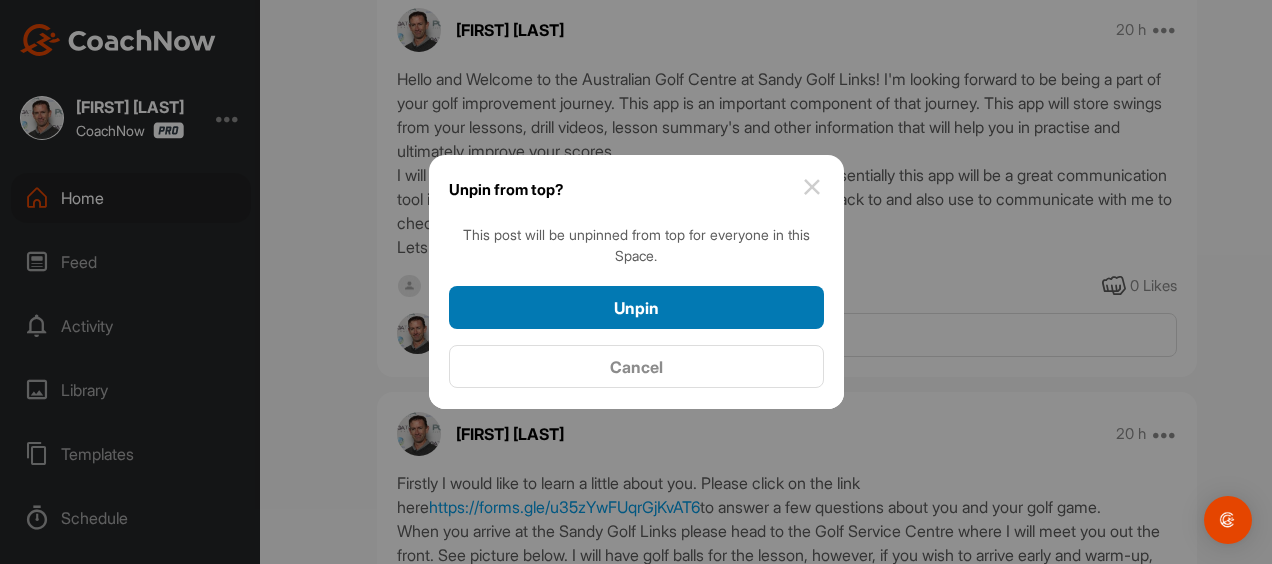click on "Unpin" at bounding box center [636, 307] 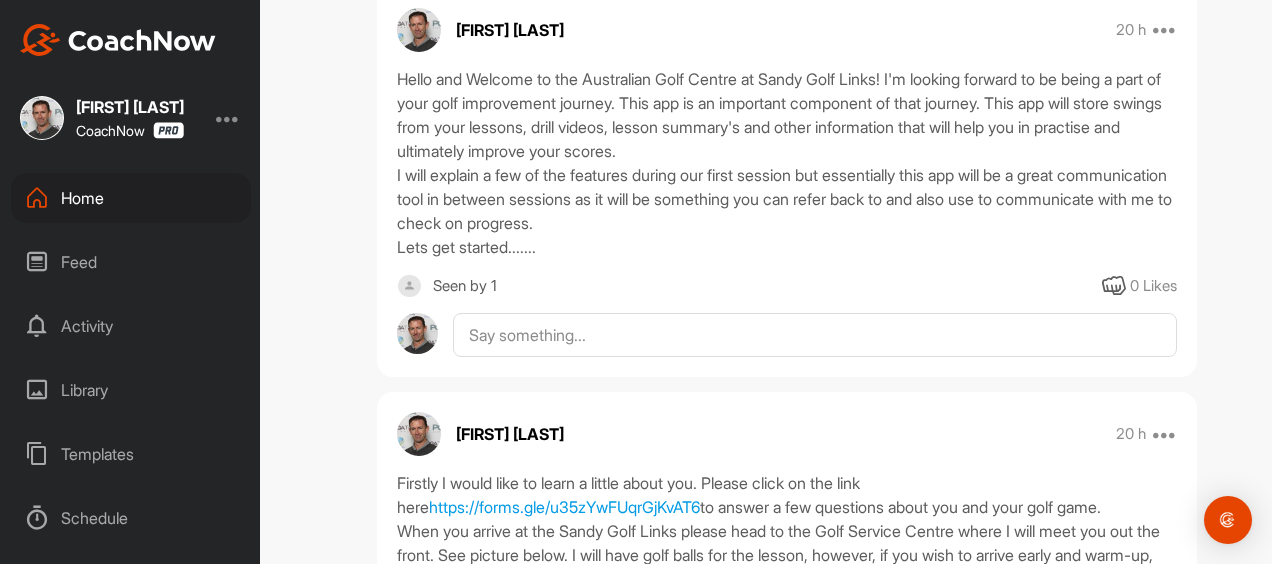 scroll, scrollTop: 0, scrollLeft: 0, axis: both 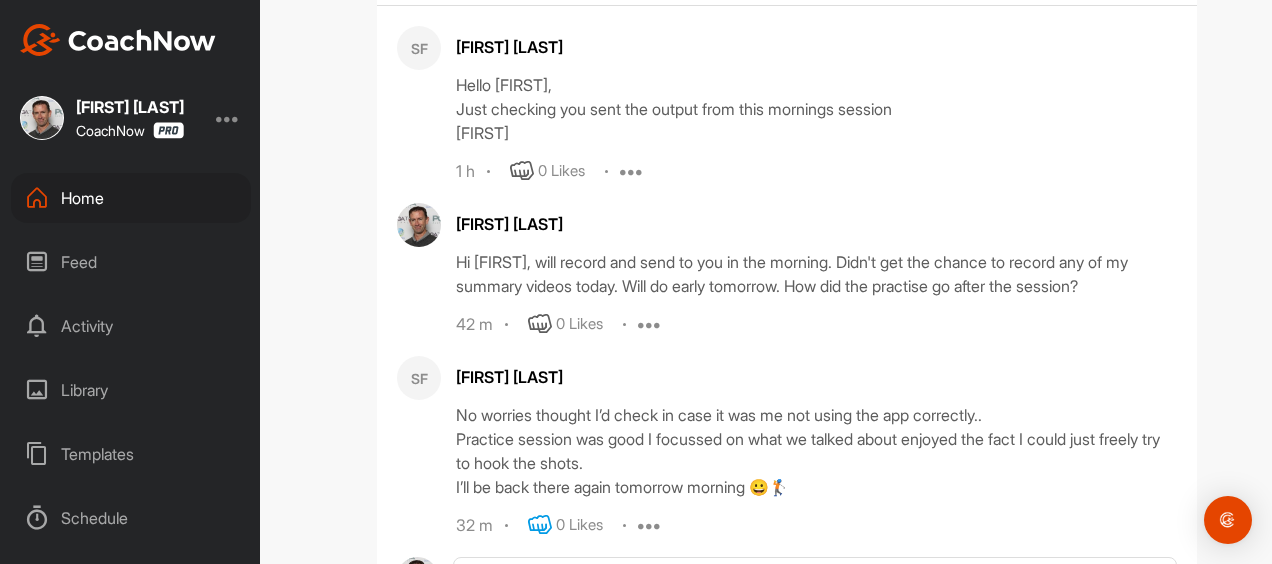click at bounding box center [540, 525] 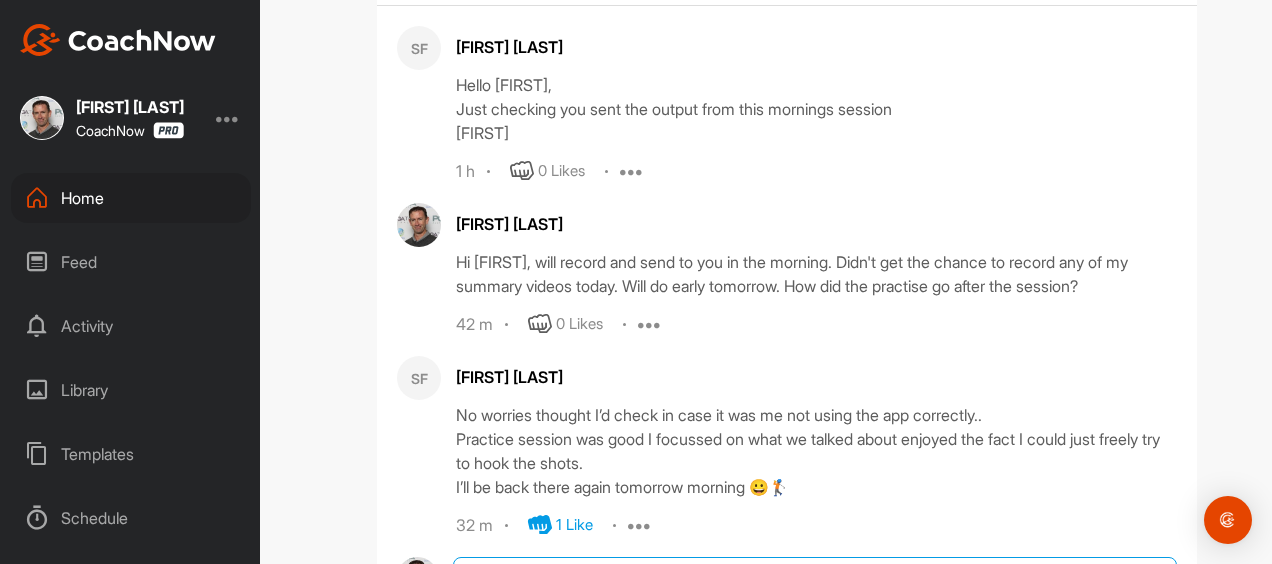 click at bounding box center (815, 579) 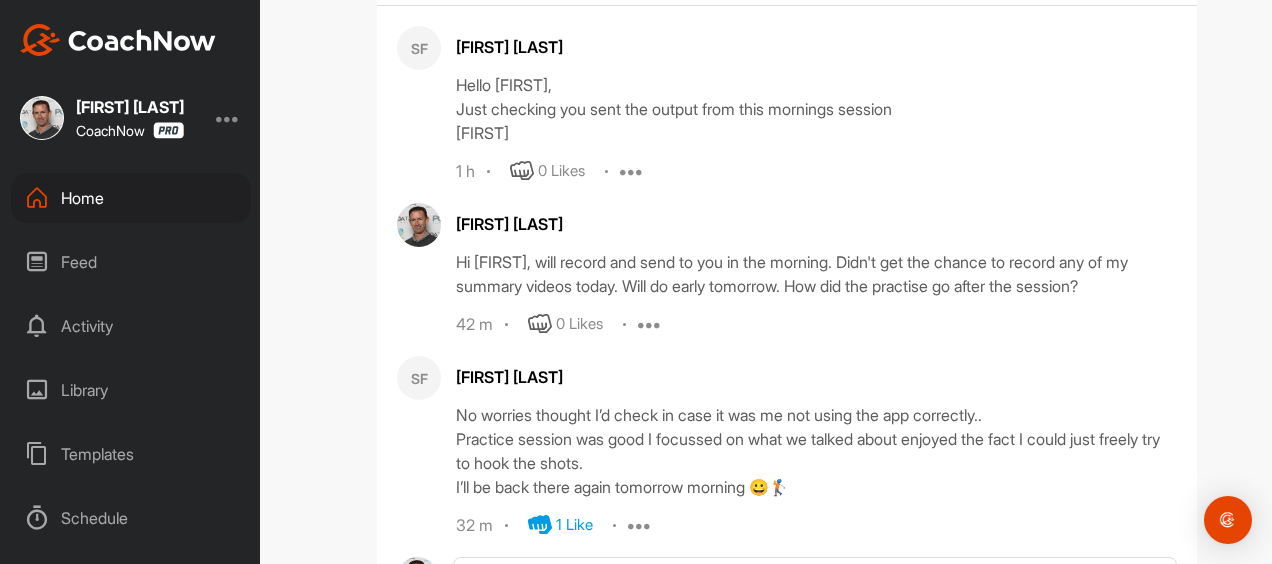 click on "Reply" at bounding box center [1140, 794] 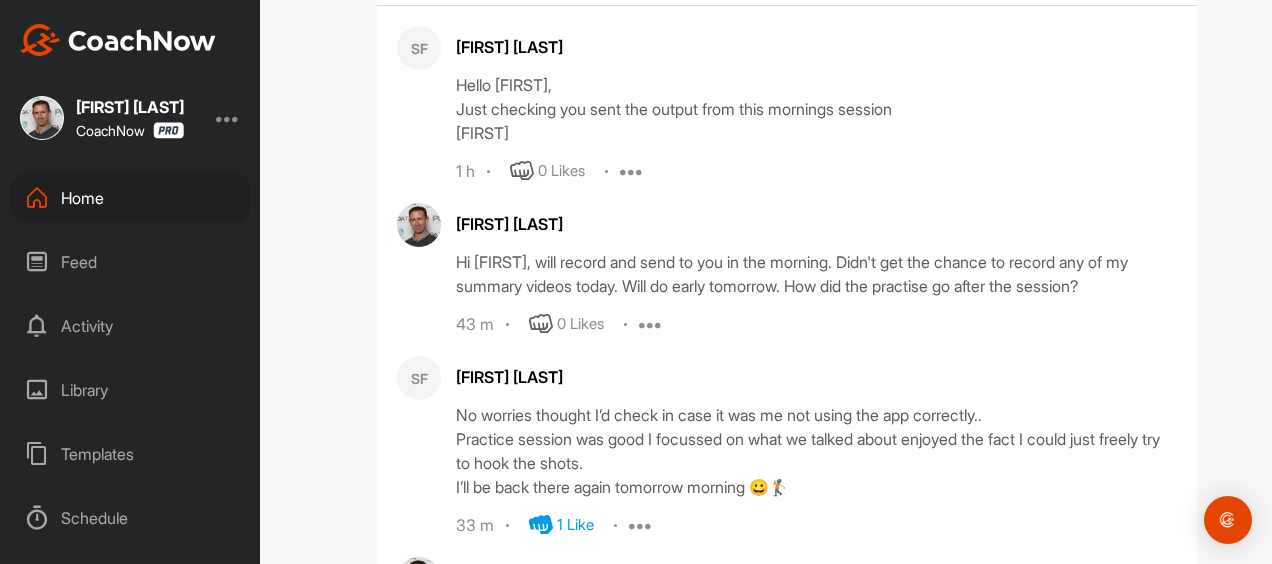 click on "Home" at bounding box center (131, 198) 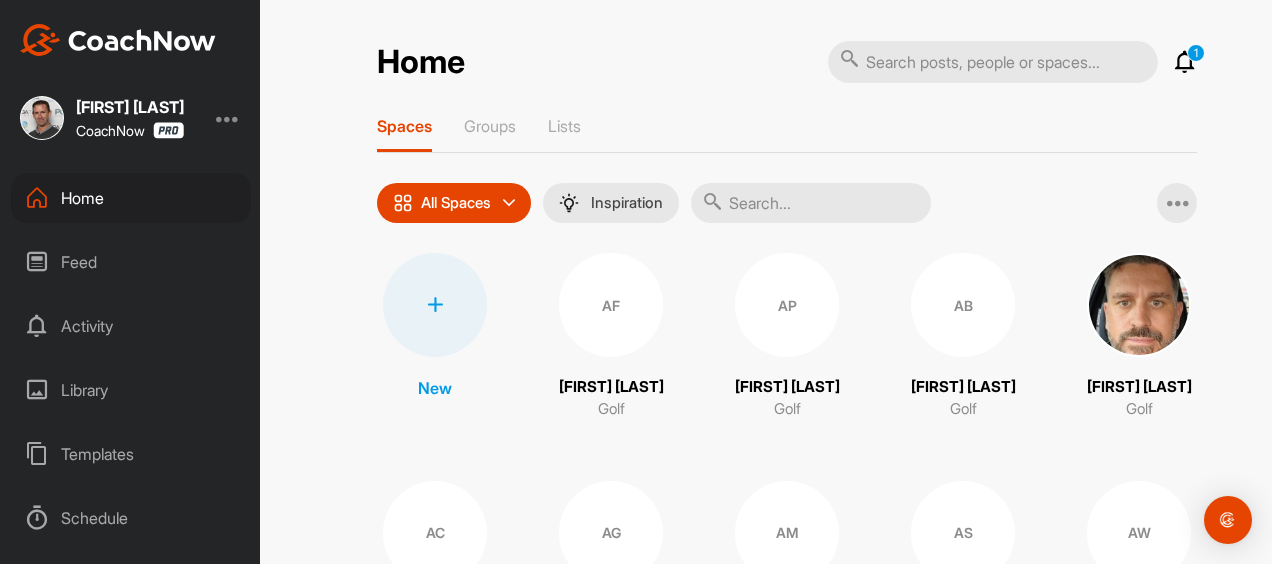 click on "1" at bounding box center (1196, 53) 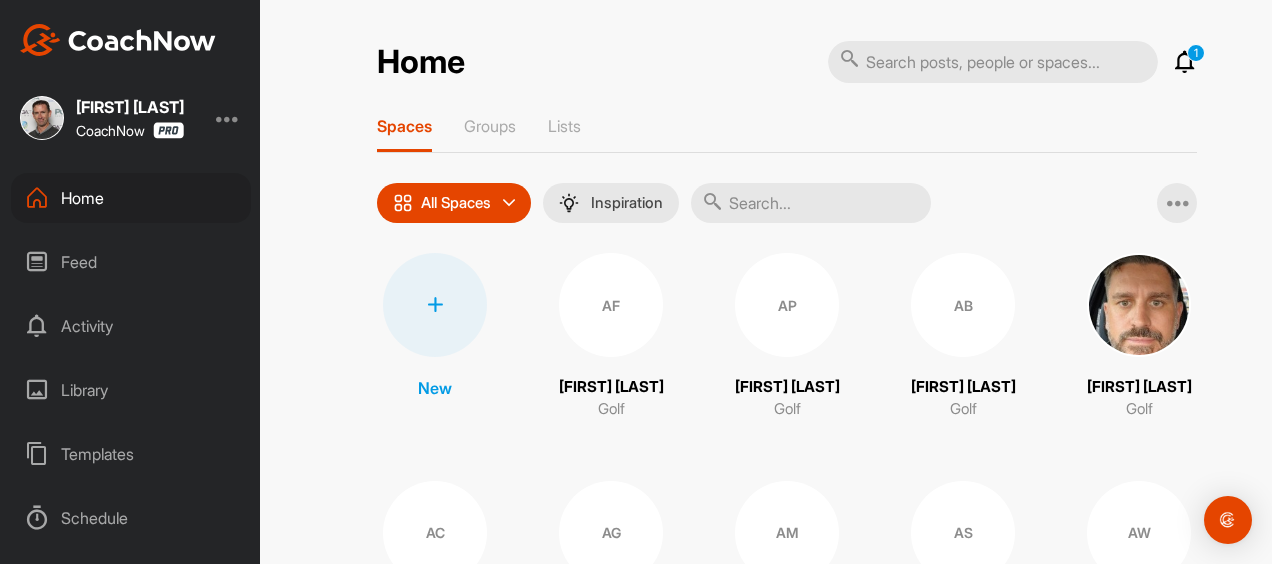 click at bounding box center [1185, 62] 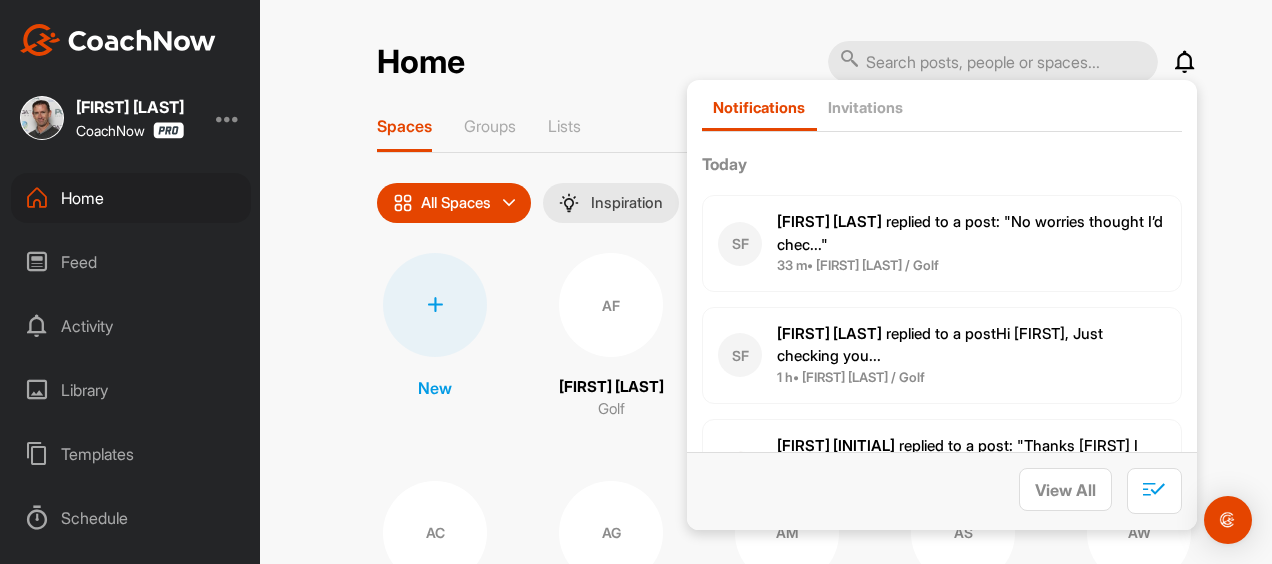 click on "Home" at bounding box center (131, 198) 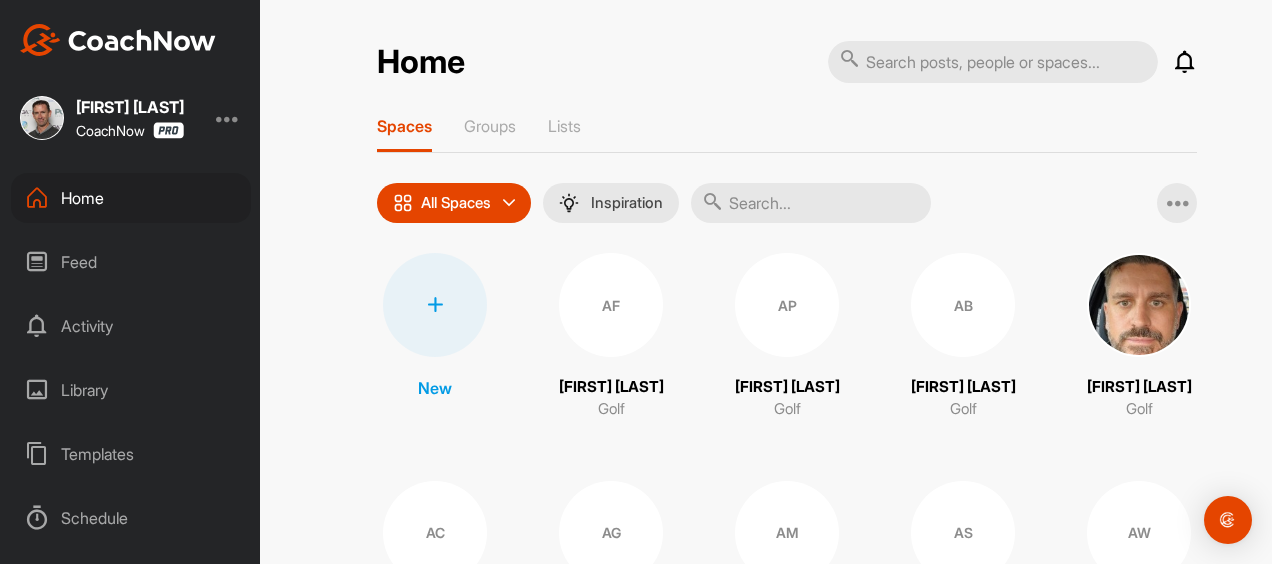 click at bounding box center (811, 203) 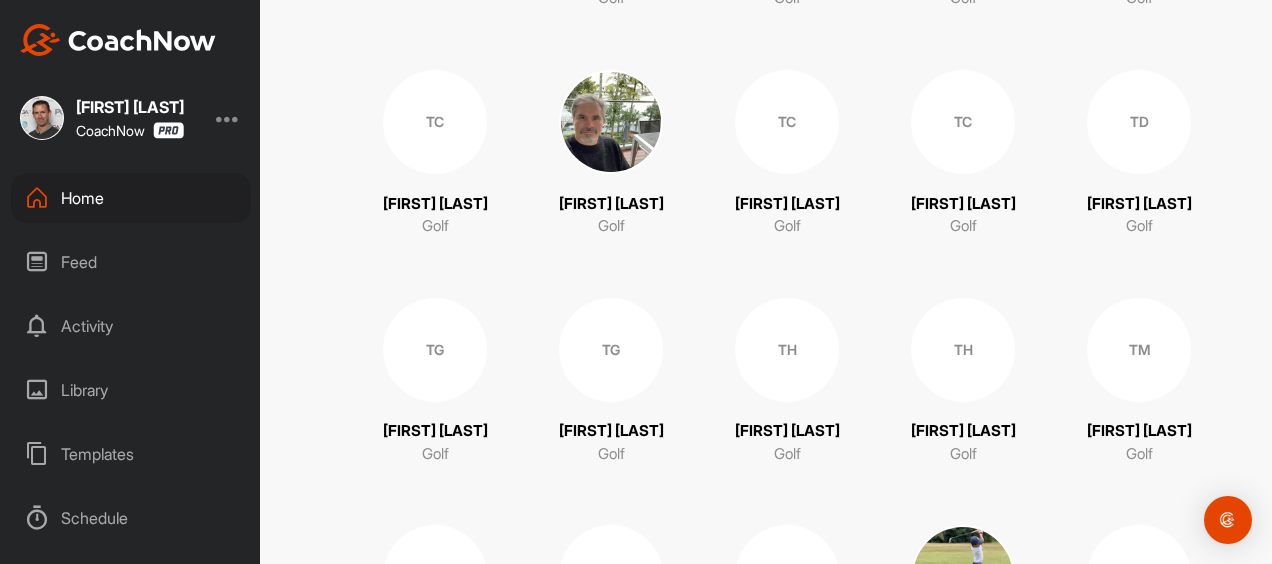 scroll, scrollTop: 518, scrollLeft: 0, axis: vertical 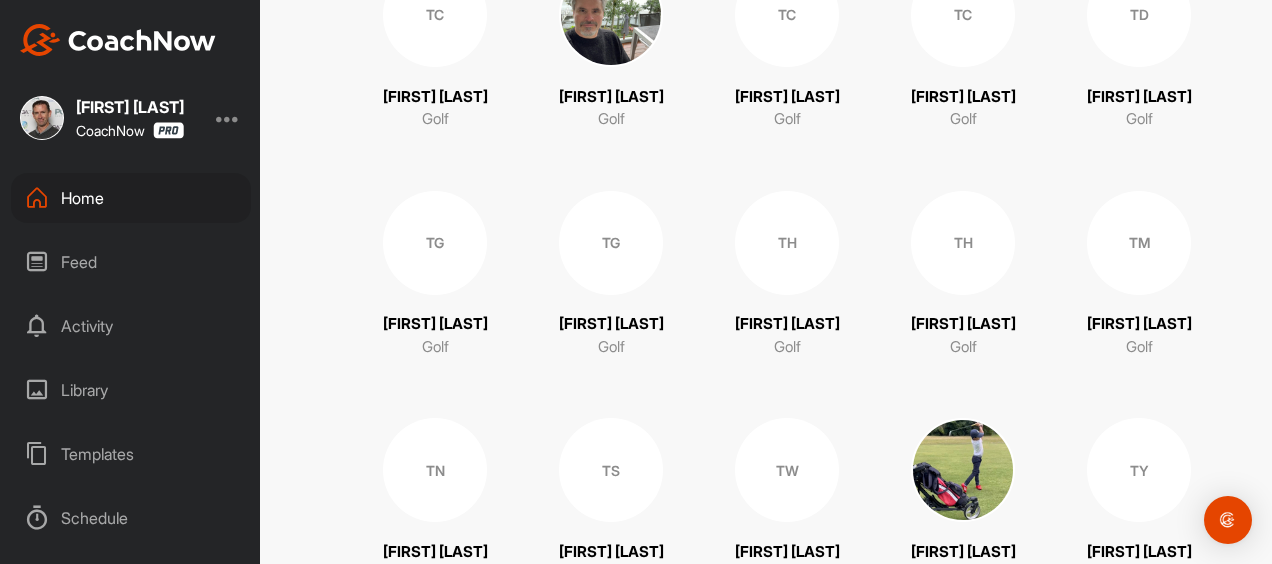 type on "tim" 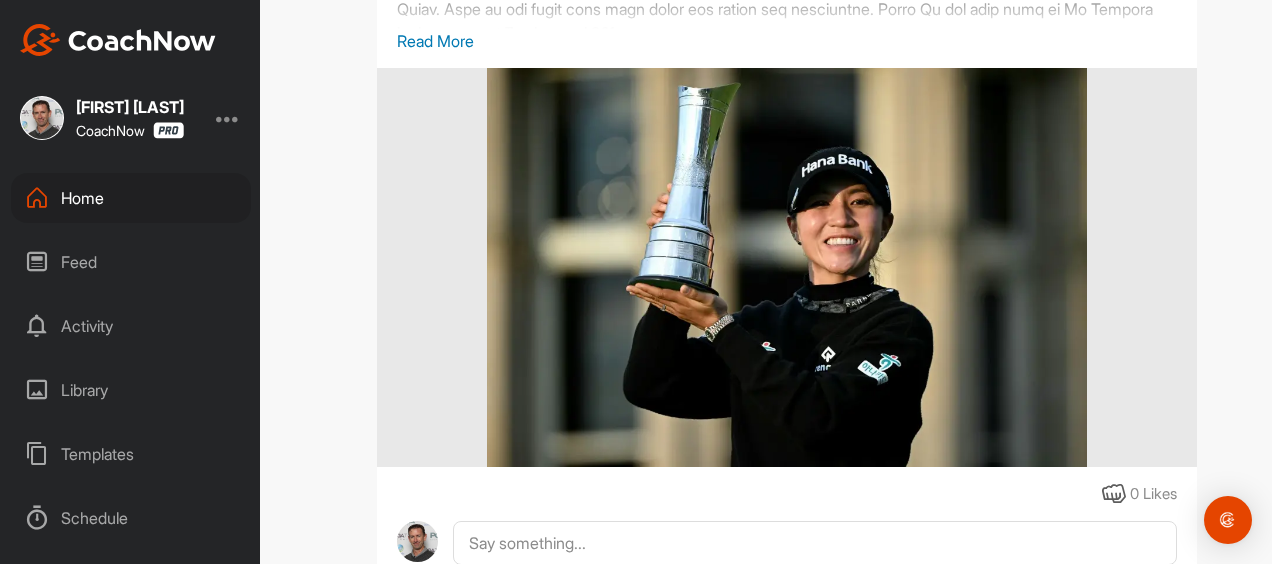 scroll, scrollTop: 0, scrollLeft: 0, axis: both 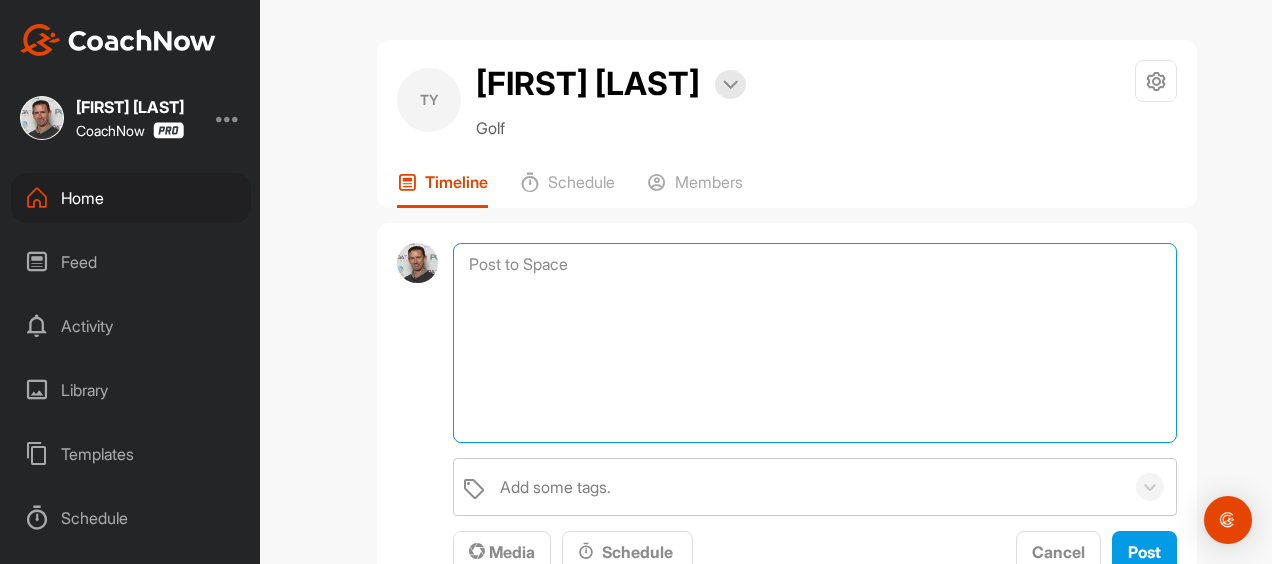 click at bounding box center [815, 343] 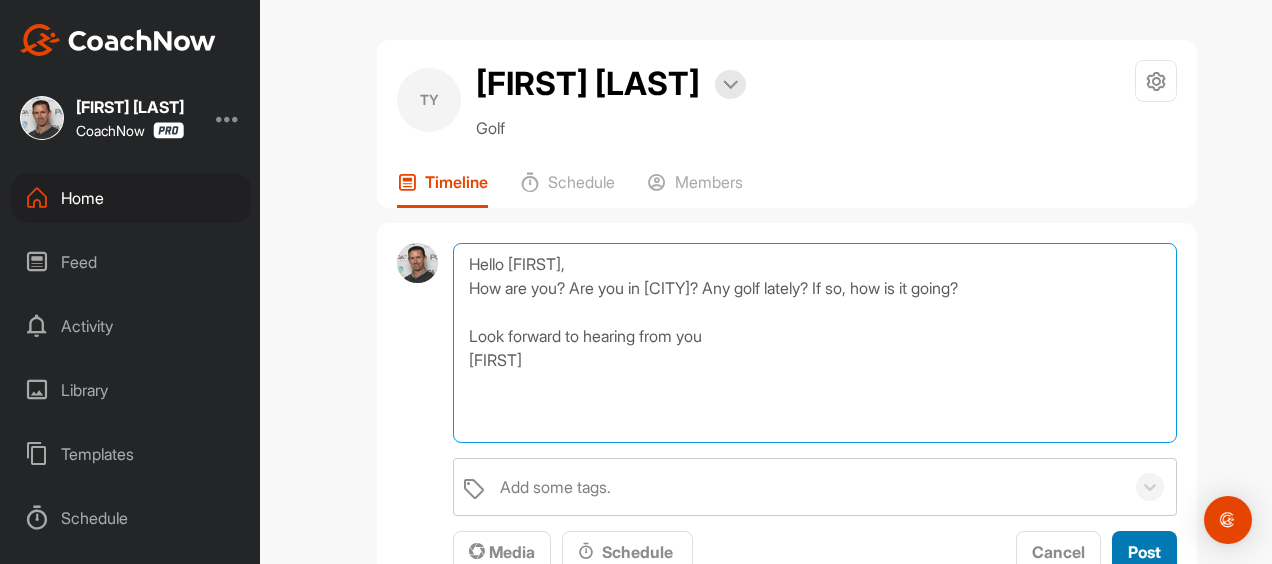 type on "Hello Tim,
How are you? Are you in Geelong? Any golf lately? If so, how is it going?
Look forward to hearing from you
Chris" 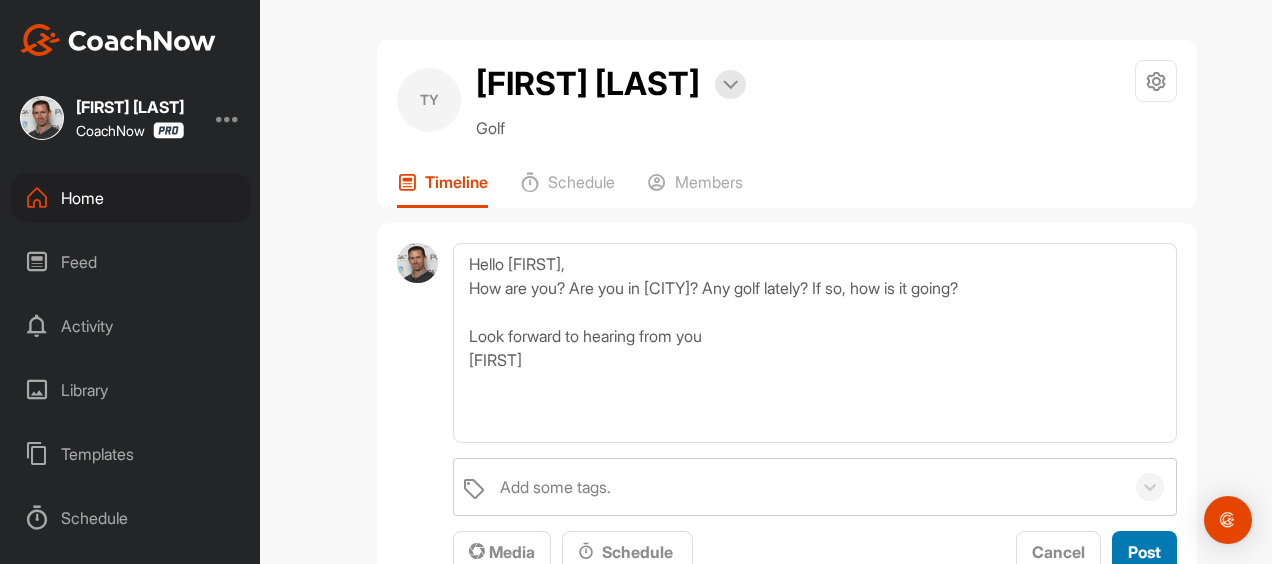 click on "Post" at bounding box center (1144, 552) 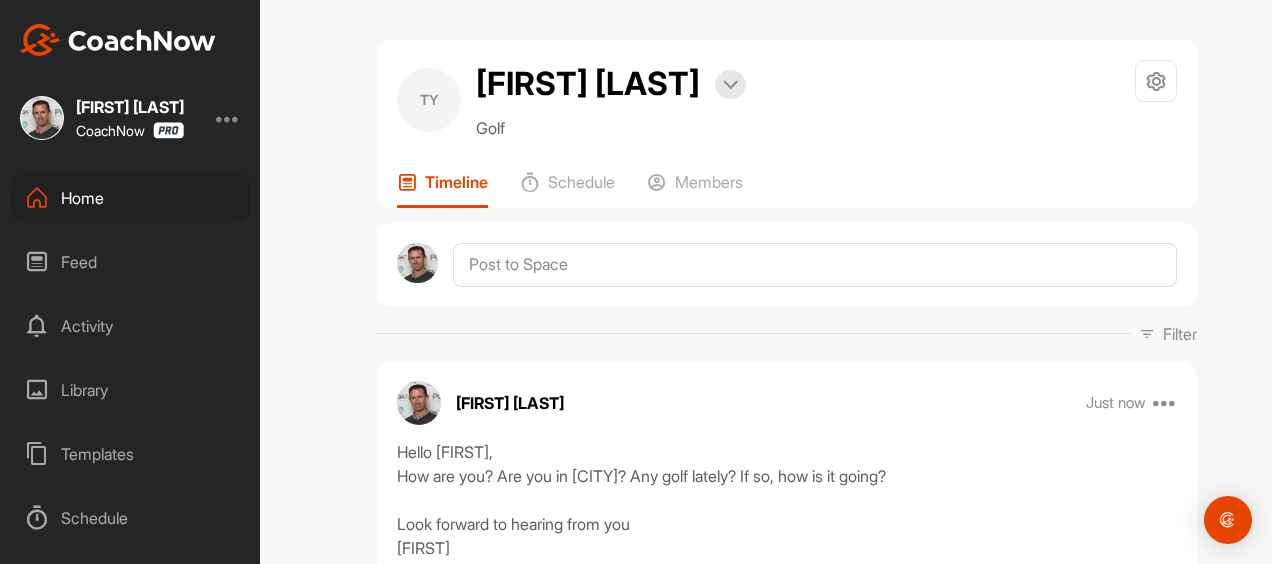 click on "Home" at bounding box center [131, 198] 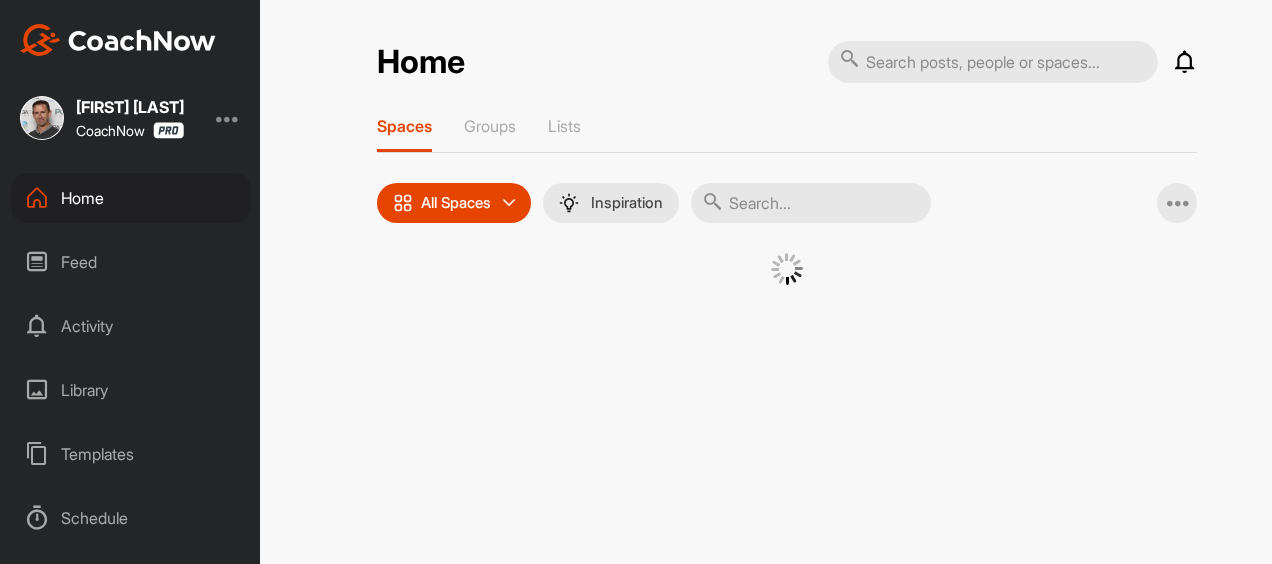 scroll, scrollTop: 0, scrollLeft: 0, axis: both 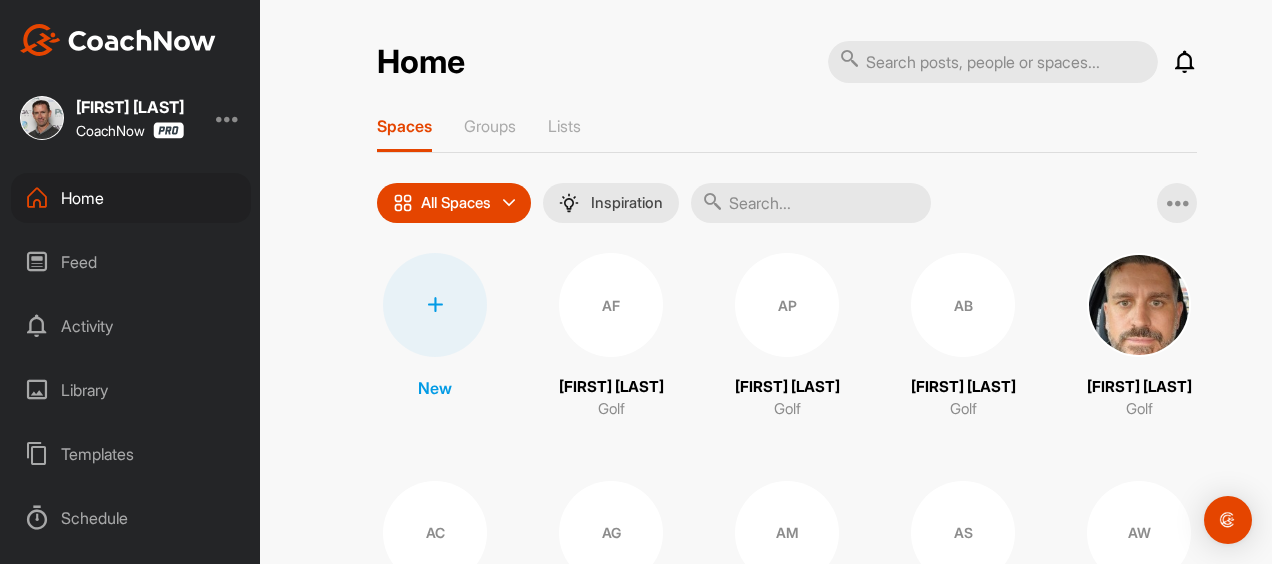 click on "Library" at bounding box center [131, 390] 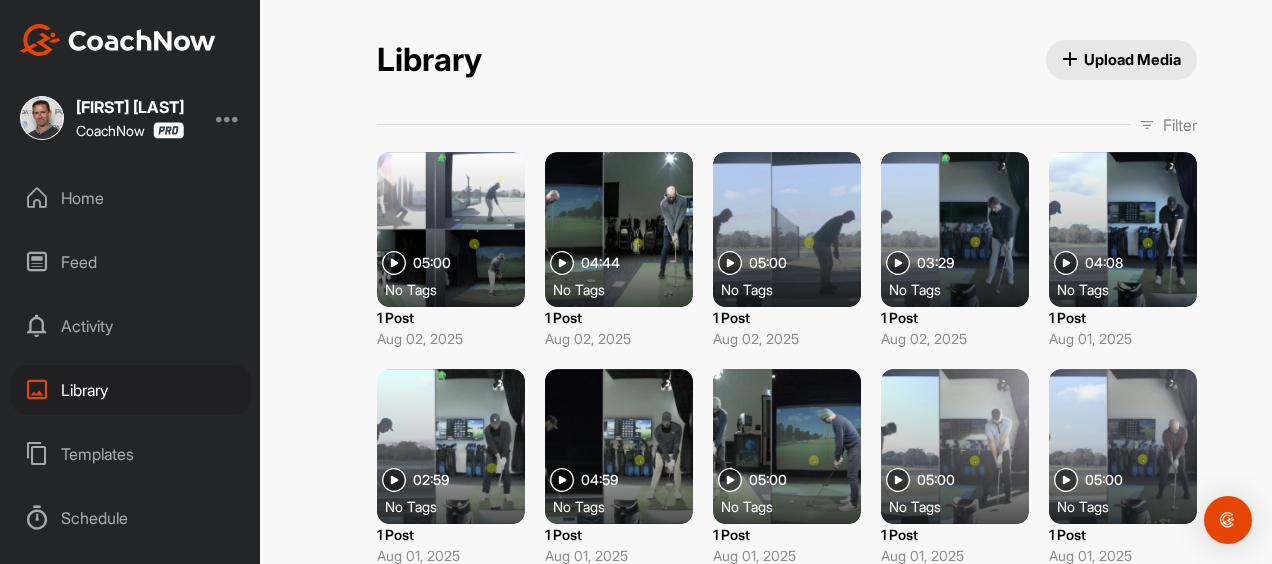 click on "Home" at bounding box center (131, 198) 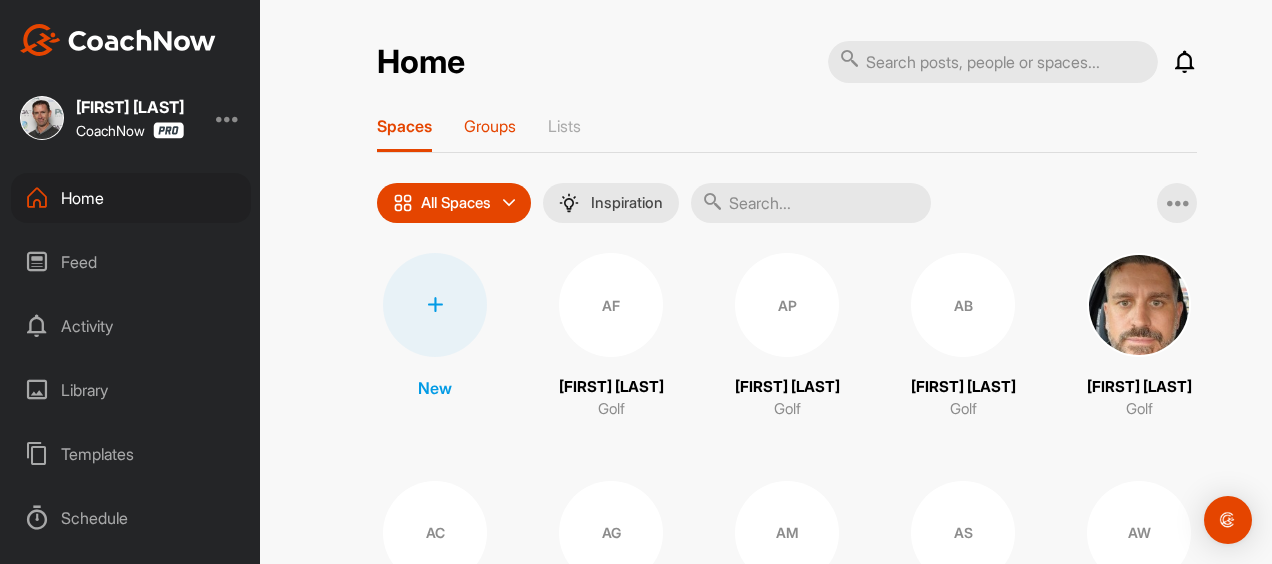click on "Groups" at bounding box center [490, 126] 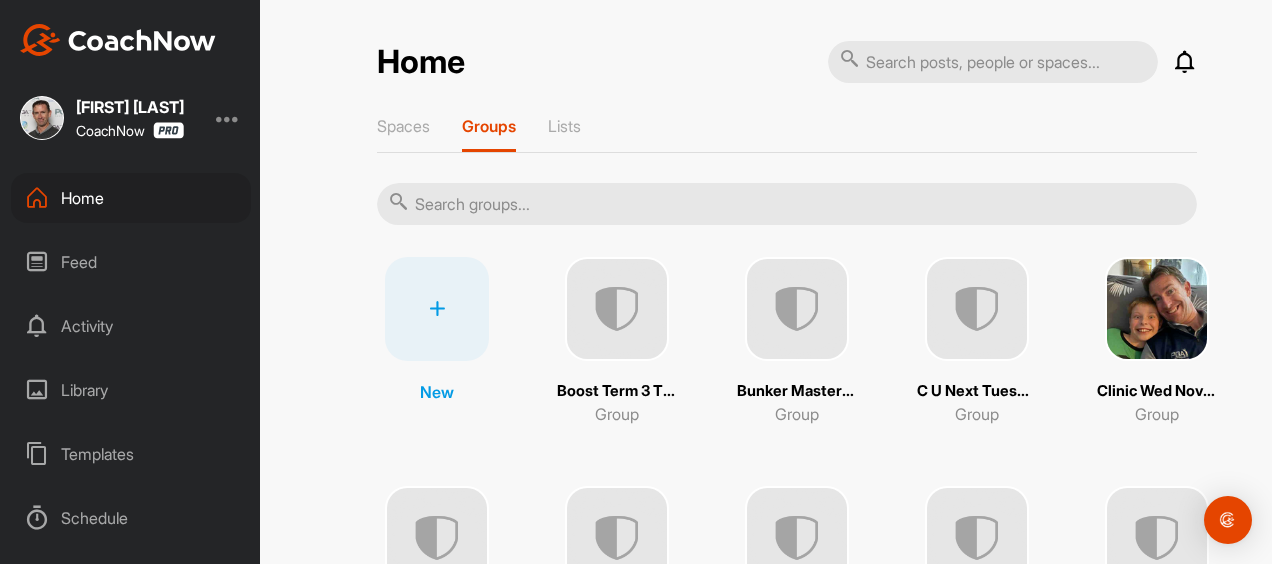 click at bounding box center [787, 204] 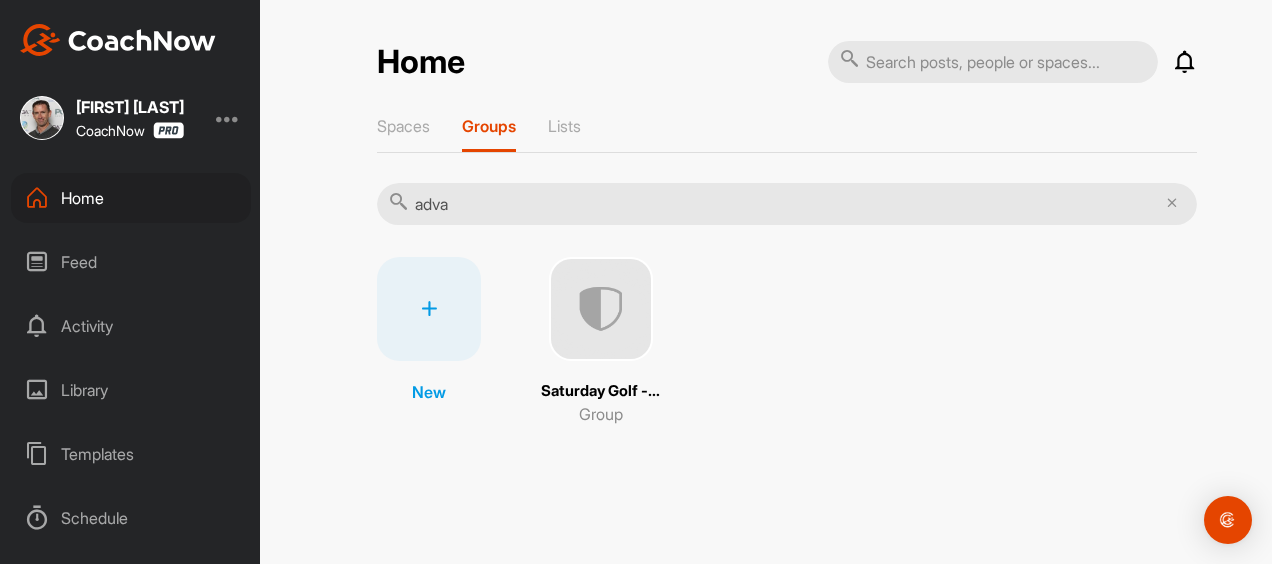 type on "adva" 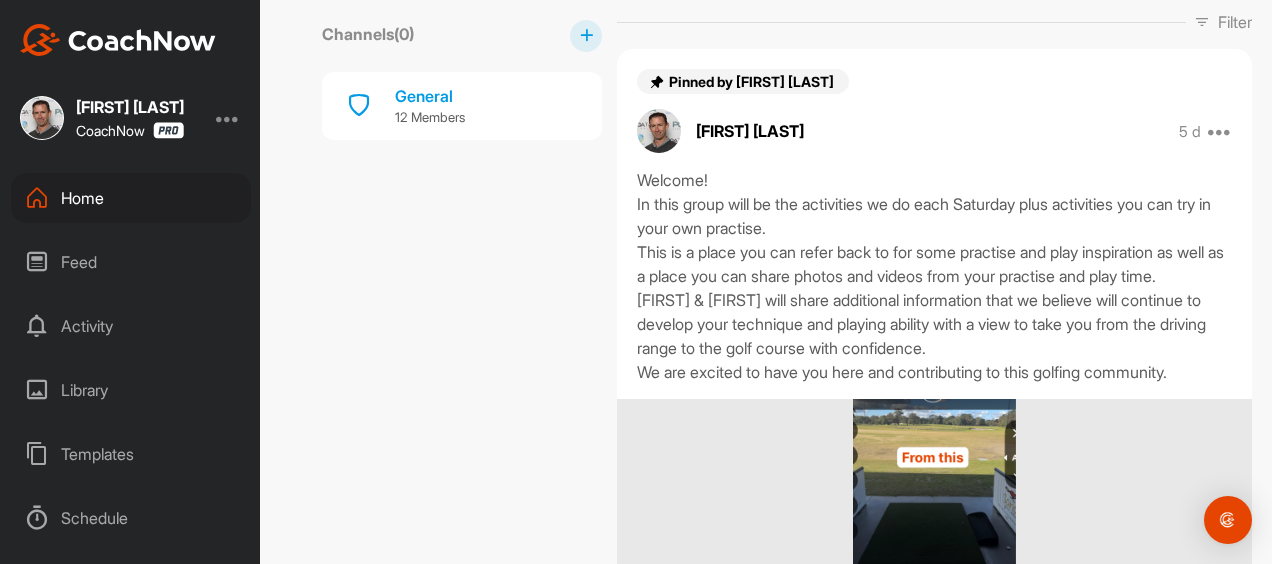 scroll, scrollTop: 406, scrollLeft: 0, axis: vertical 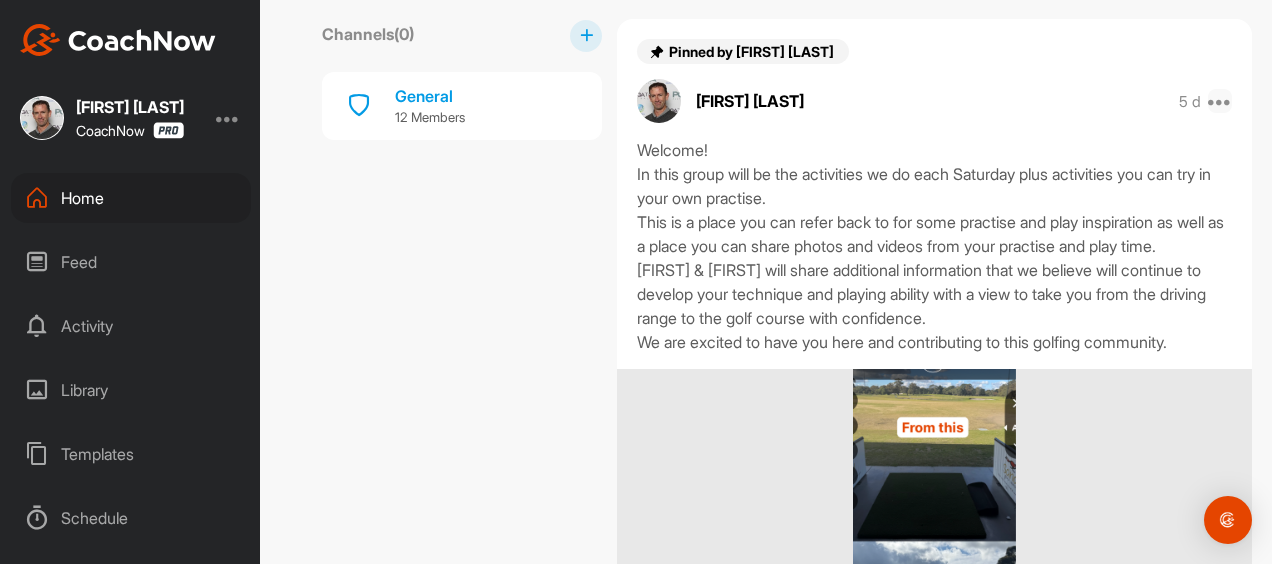 click at bounding box center [1220, 101] 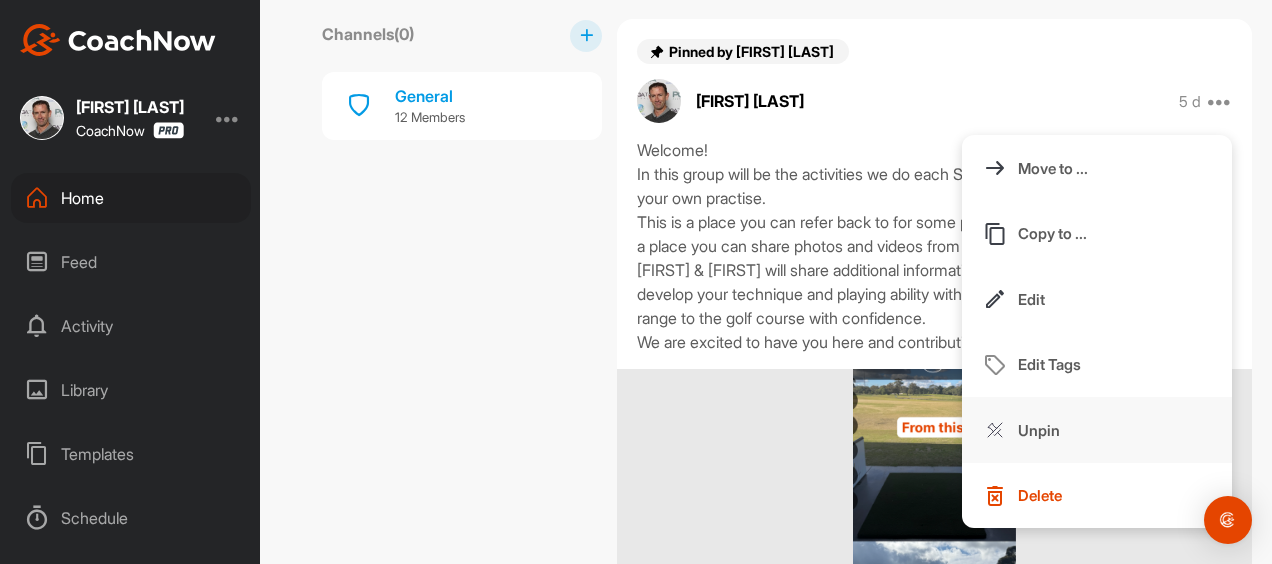 click on "Unpin" at bounding box center (1097, 430) 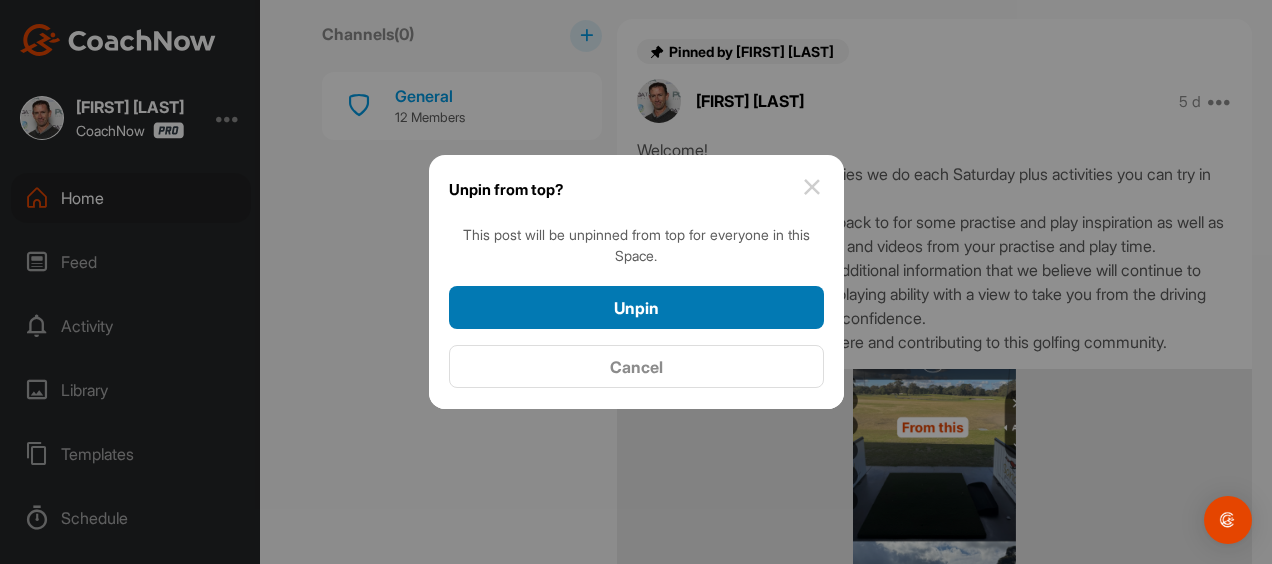 click on "Unpin" at bounding box center (636, 308) 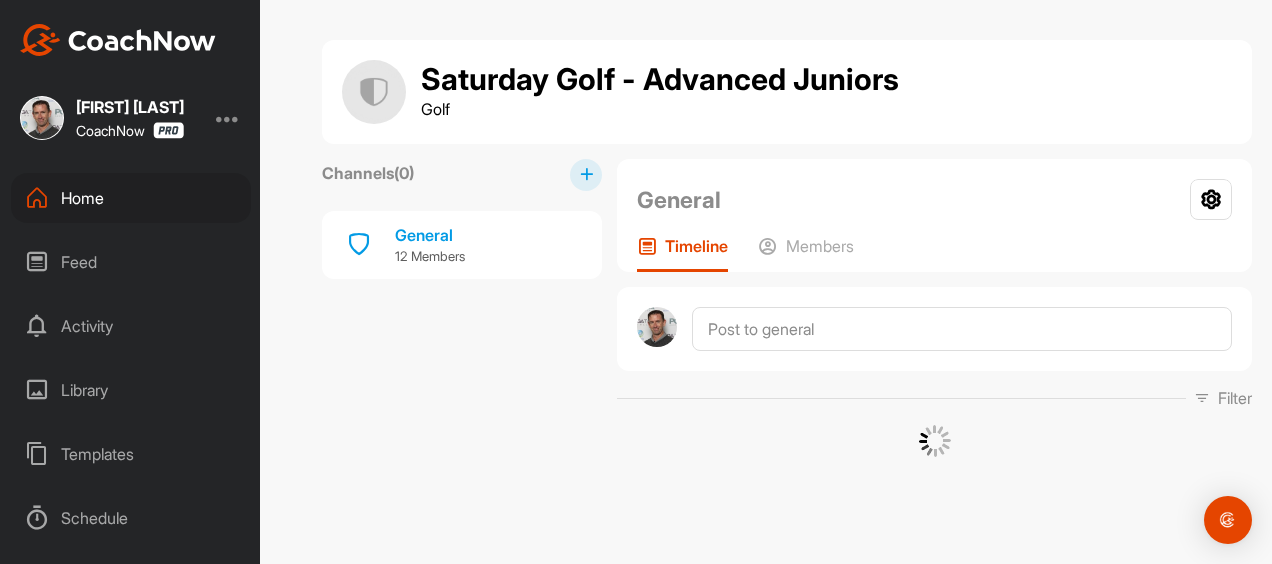 scroll, scrollTop: 0, scrollLeft: 0, axis: both 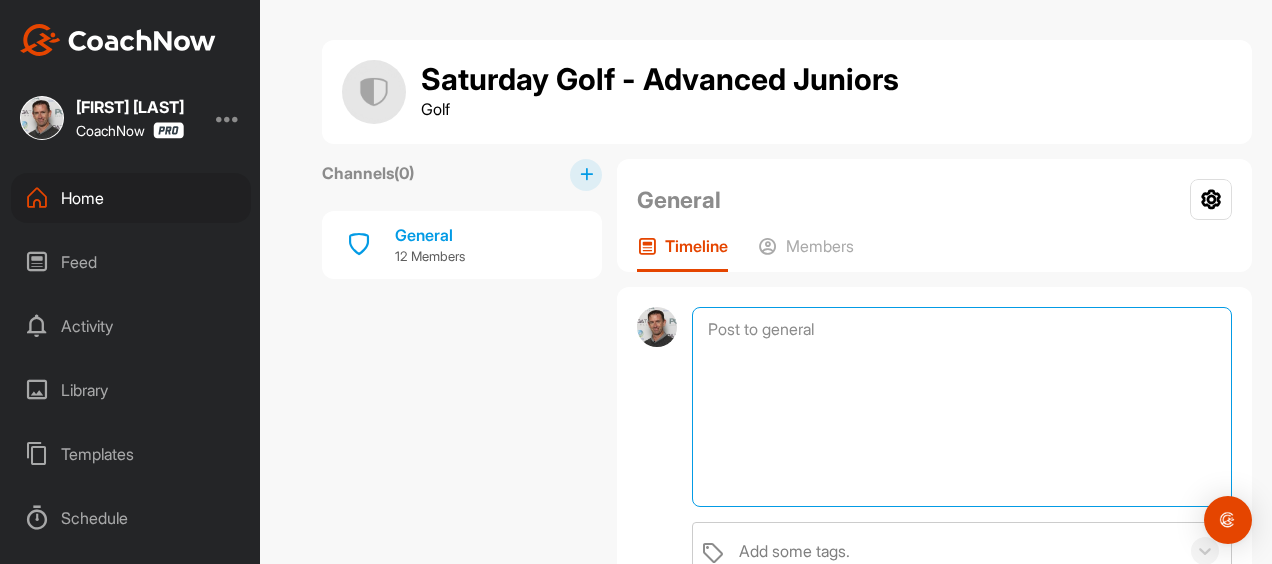 click at bounding box center (962, 407) 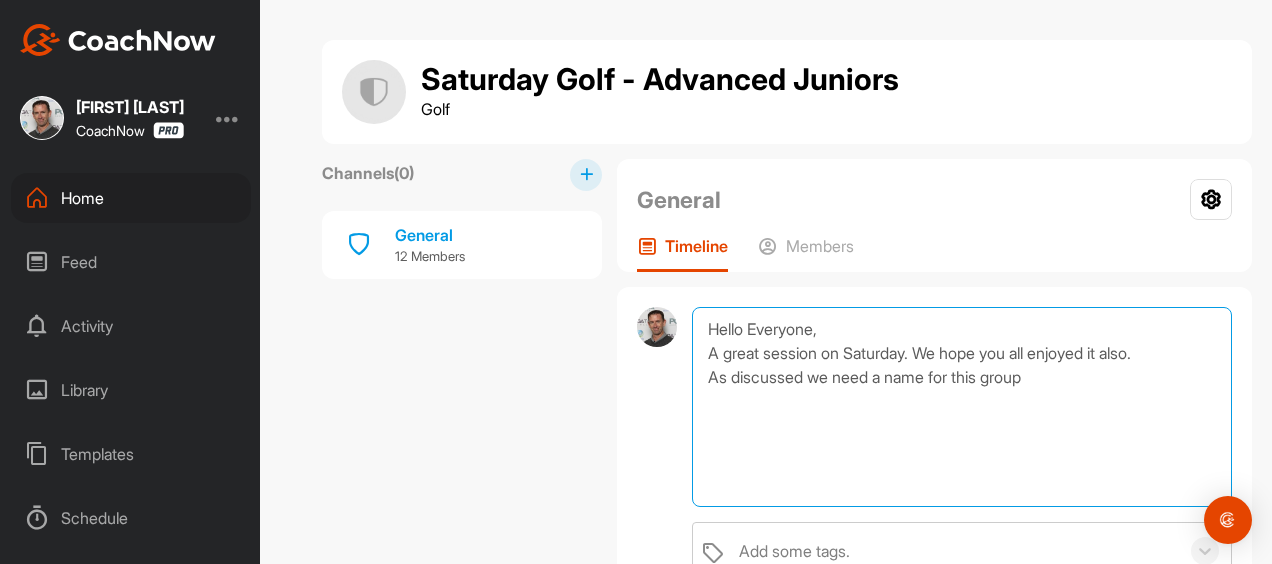 click on "Hello Everyone,
A great session on Saturday. We hope you all enjoyed it also.
As discussed we need a name for this group" at bounding box center (962, 407) 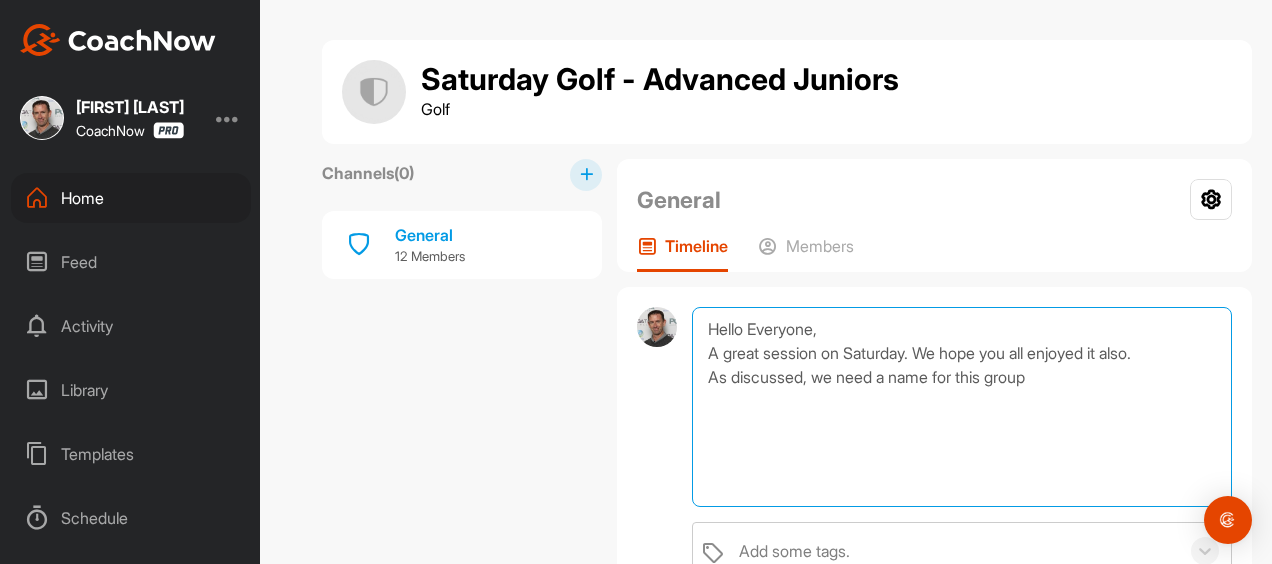 click on "Hello Everyone,
A great session on Saturday. We hope you all enjoyed it also.
As discussed, we need a name for this group" at bounding box center (962, 407) 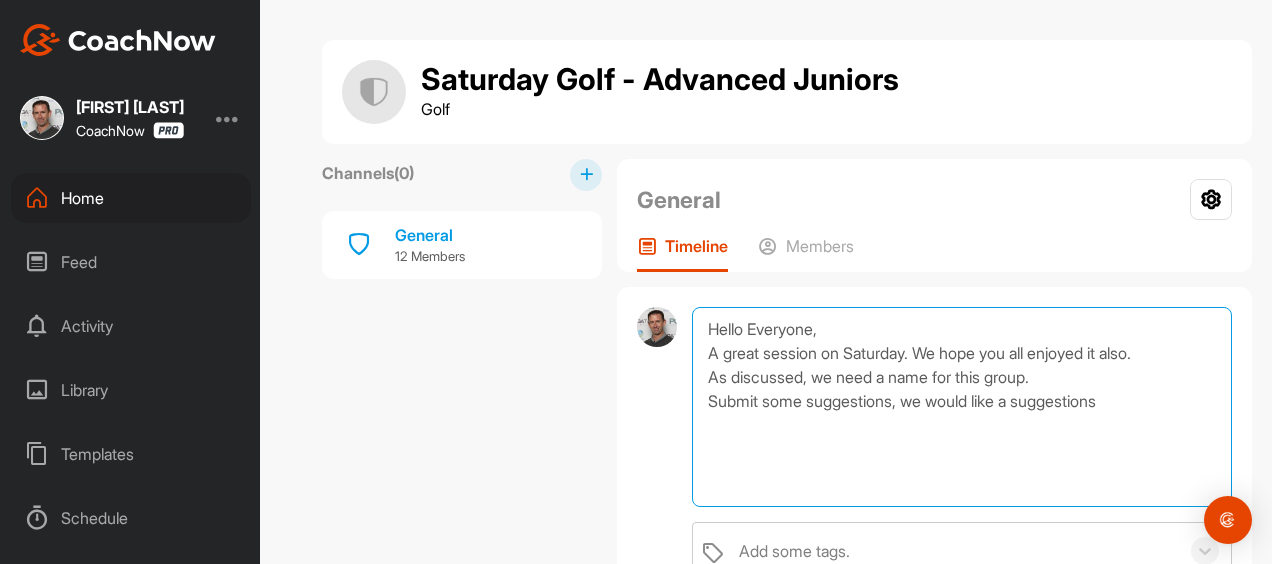 click on "Hello Everyone,
A great session on Saturday. We hope you all enjoyed it also.
As discussed, we need a name for this group.
Submit some suggestions, we would like a suggestions" at bounding box center [962, 407] 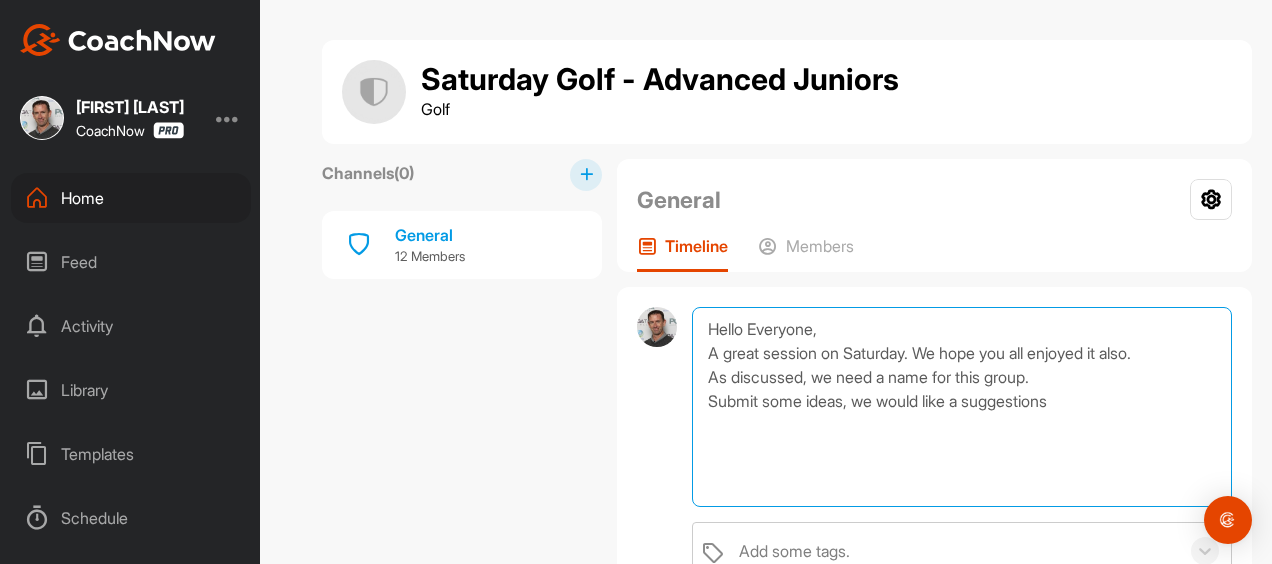 click on "Hello Everyone,
A great session on Saturday. We hope you all enjoyed it also.
As discussed, we need a name for this group.
Submit some ideas, we would like a suggestions" at bounding box center (962, 407) 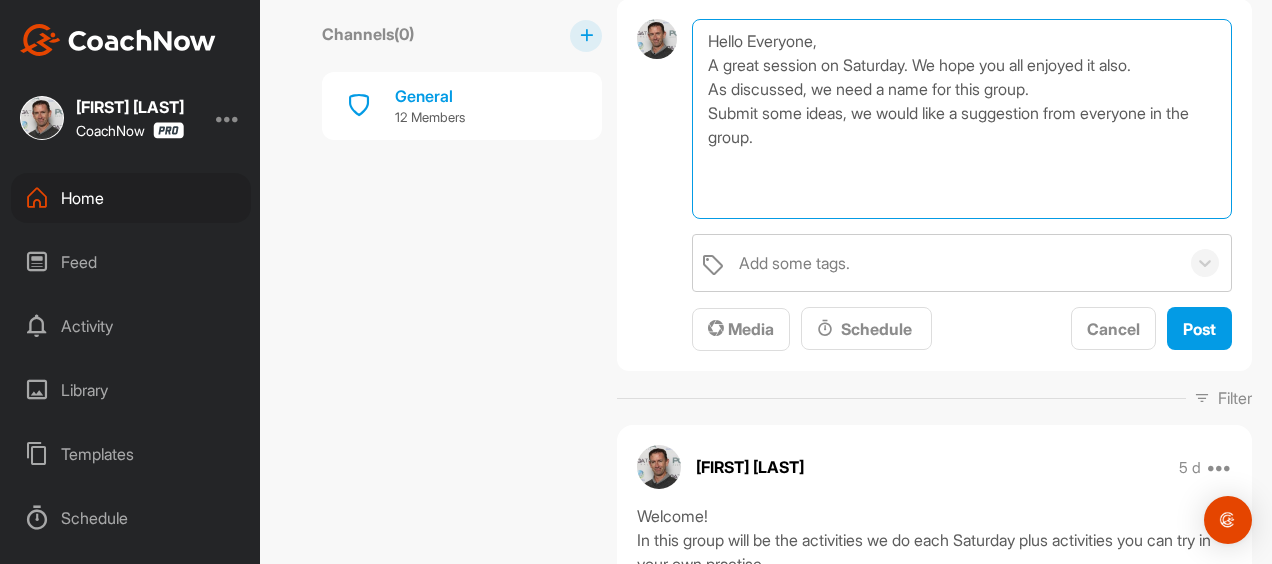 scroll, scrollTop: 286, scrollLeft: 0, axis: vertical 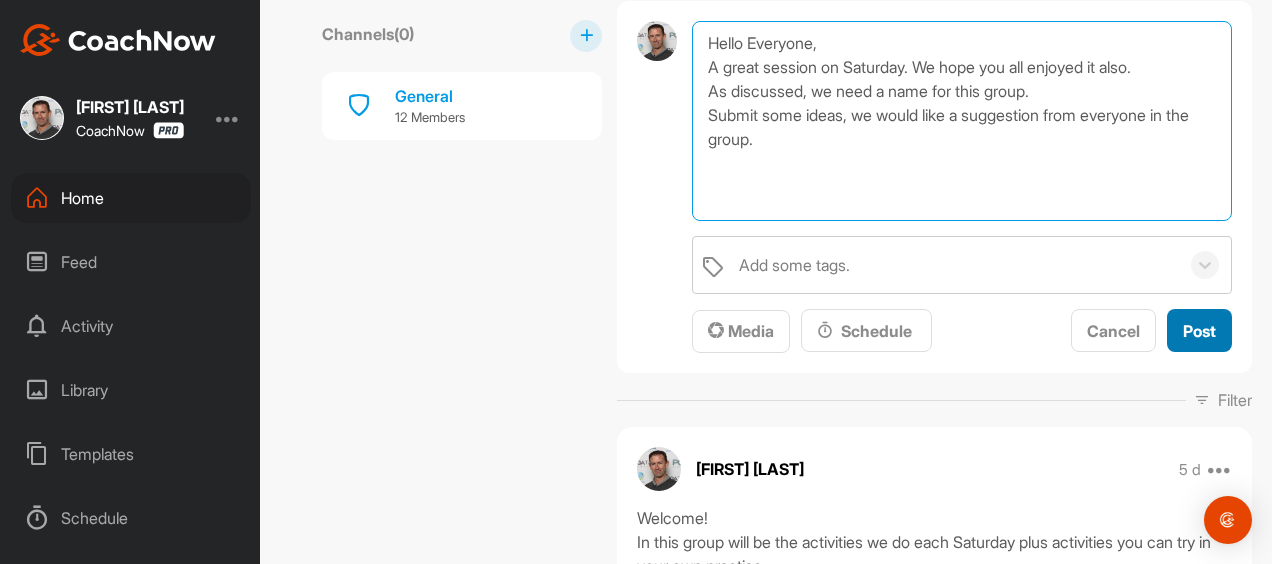 type on "Hello Everyone,
A great session on Saturday. We hope you all enjoyed it also.
As discussed, we need a name for this group.
Submit some ideas, we would like a suggestion from everyone in the group." 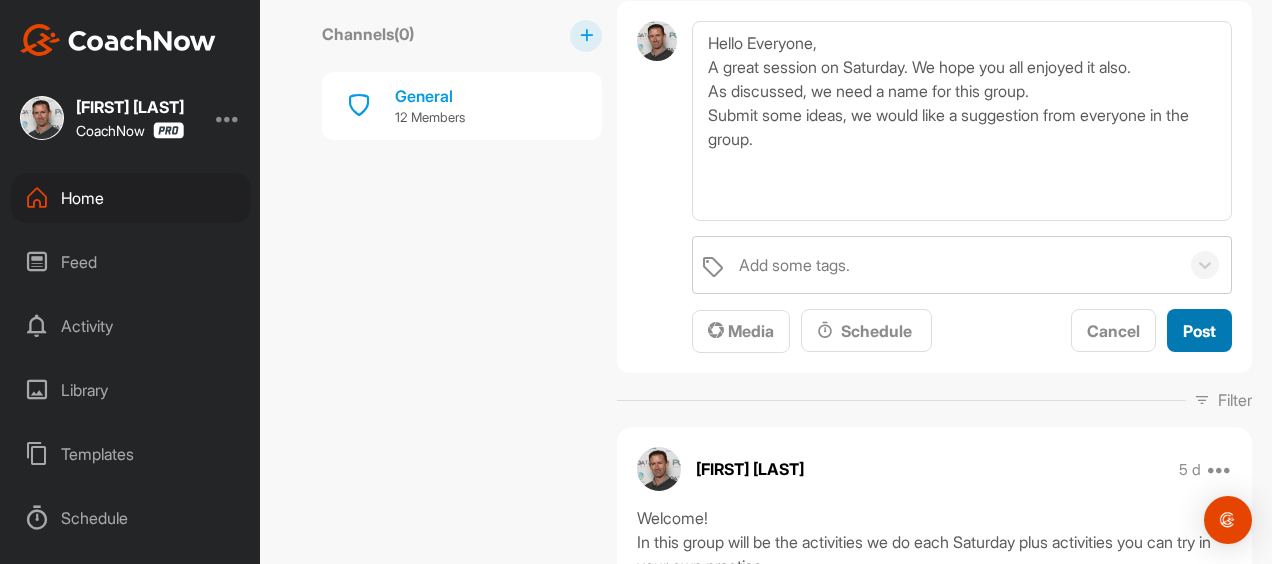 click on "Post" at bounding box center (1199, 331) 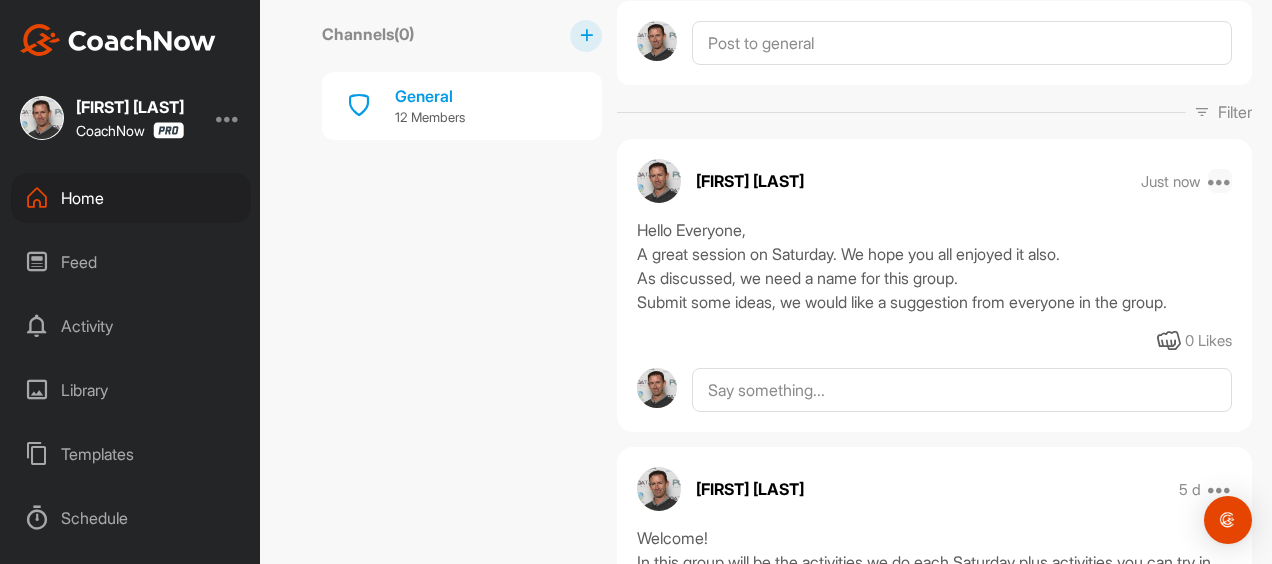 click at bounding box center (1220, 181) 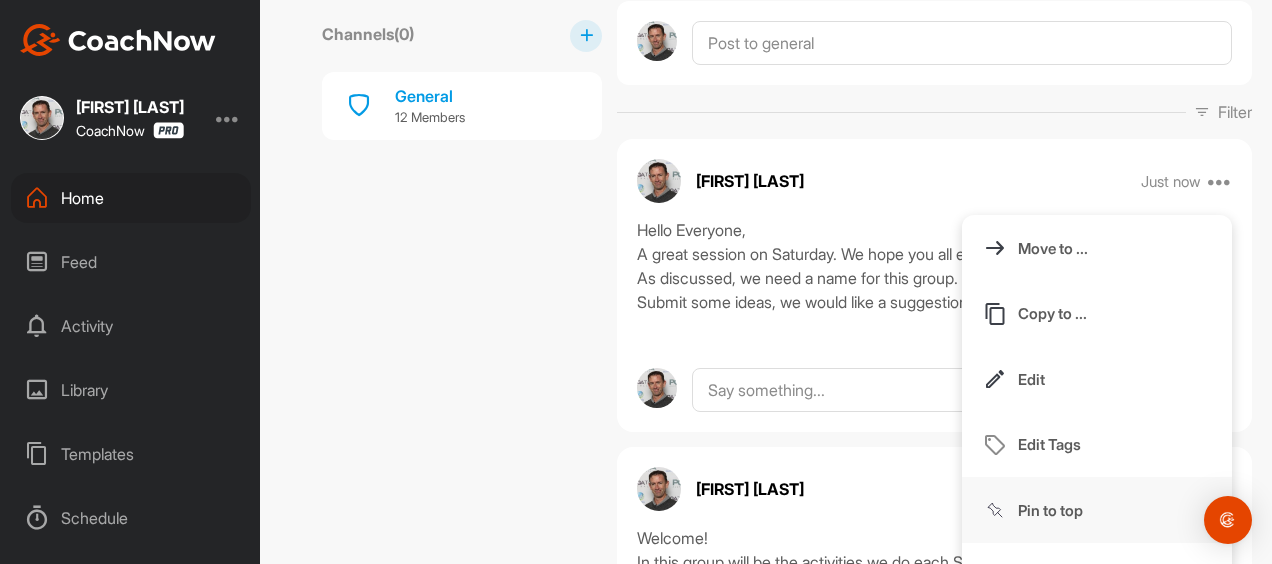 click on "Pin to top" at bounding box center (1097, 510) 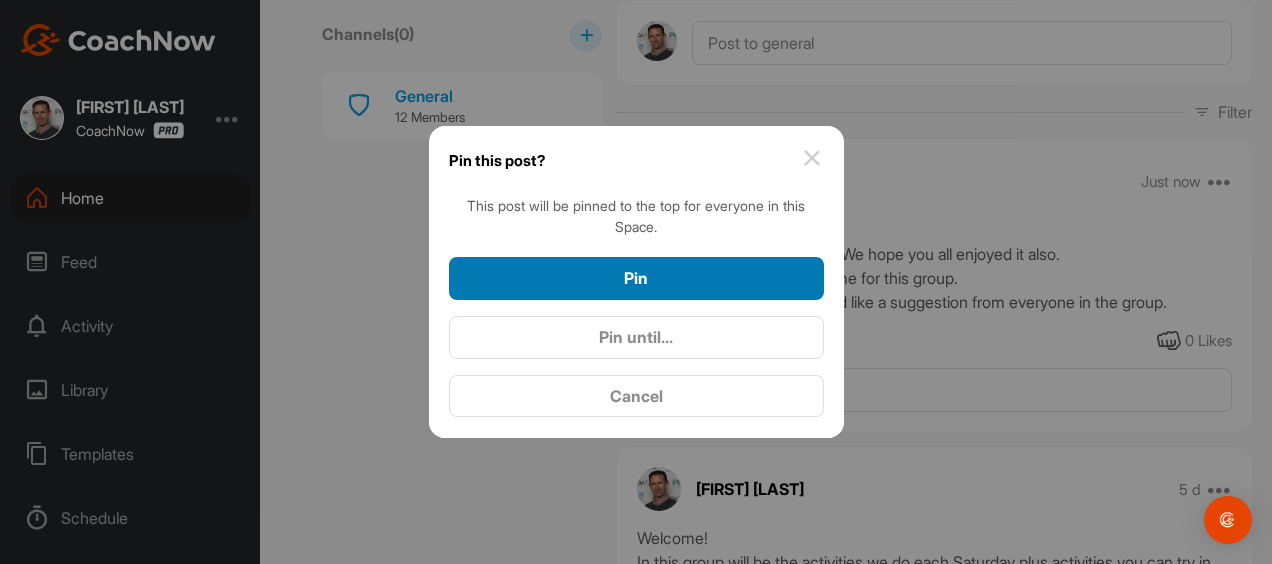 click on "Pin" at bounding box center (636, 278) 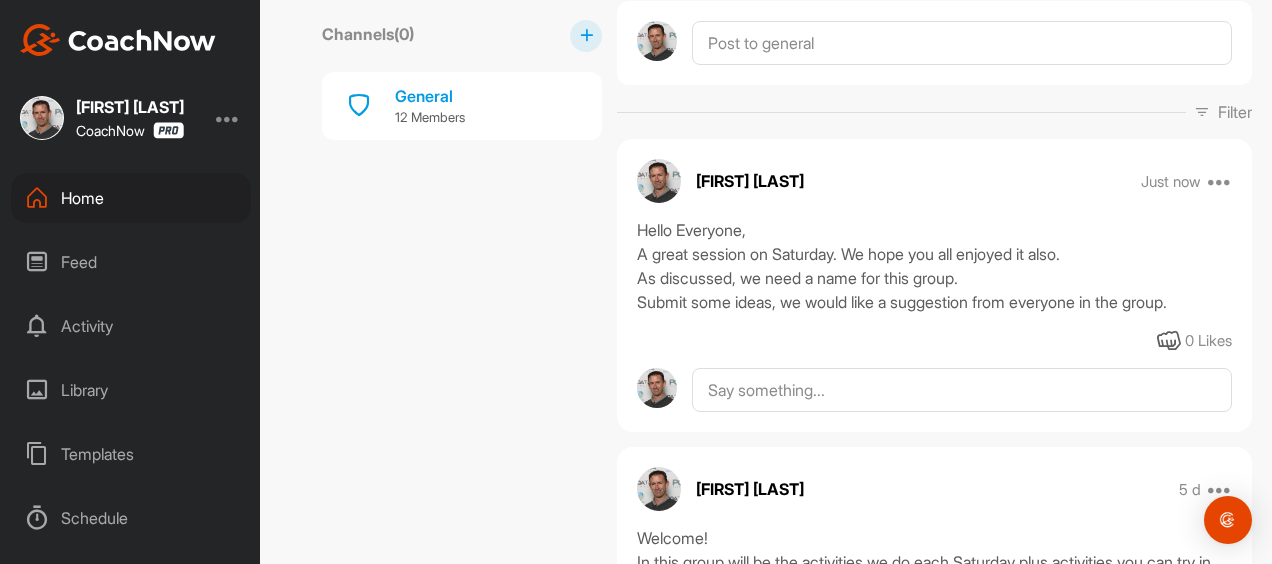 scroll, scrollTop: 0, scrollLeft: 0, axis: both 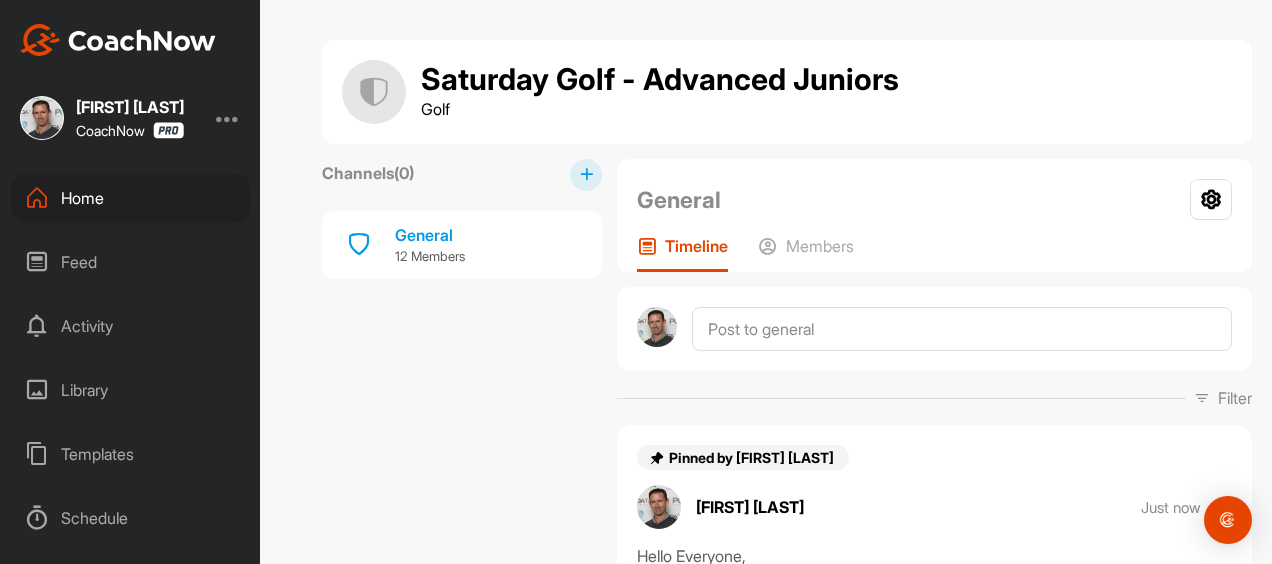 click at bounding box center [586, 175] 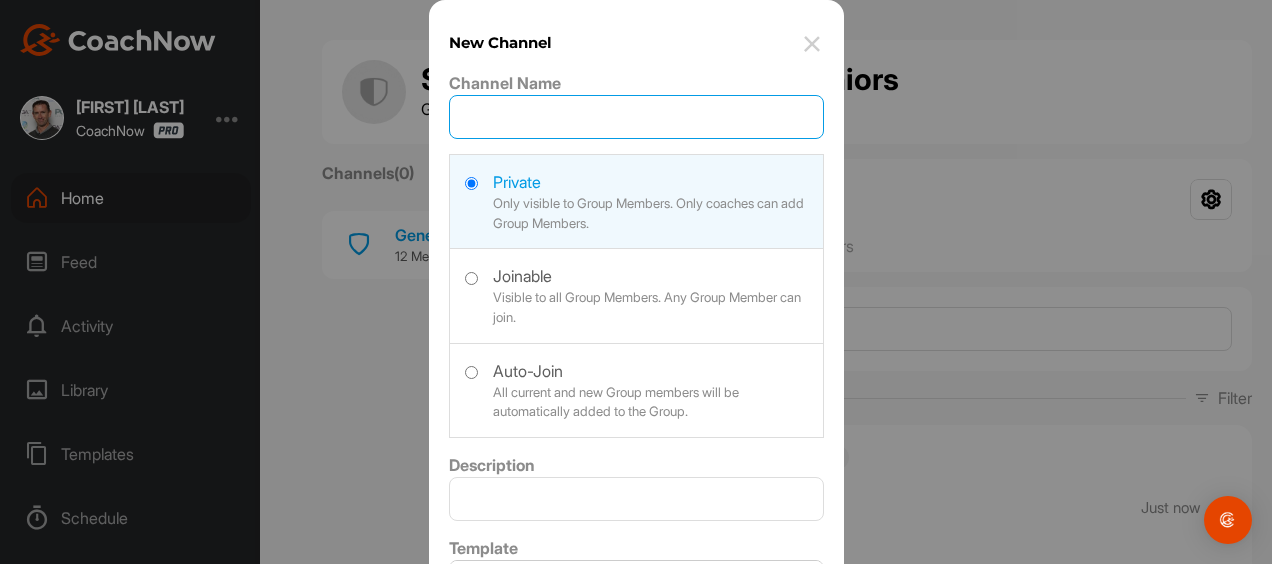 click on "Channel Name" at bounding box center [636, 117] 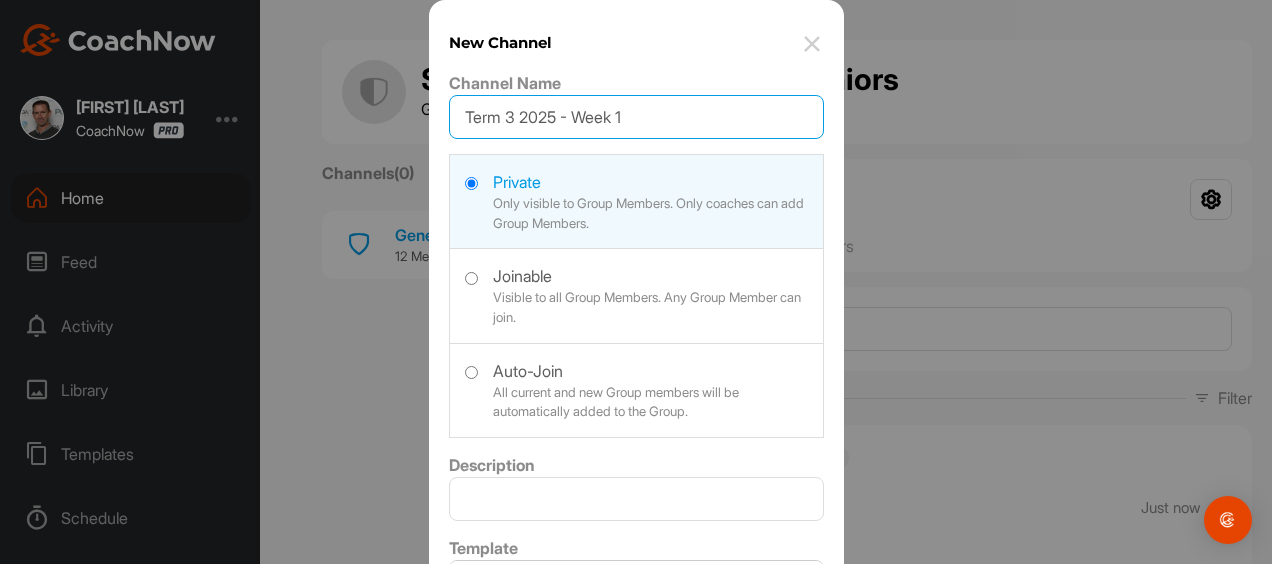 click on "Term 3 2025 - Week 1" at bounding box center [636, 117] 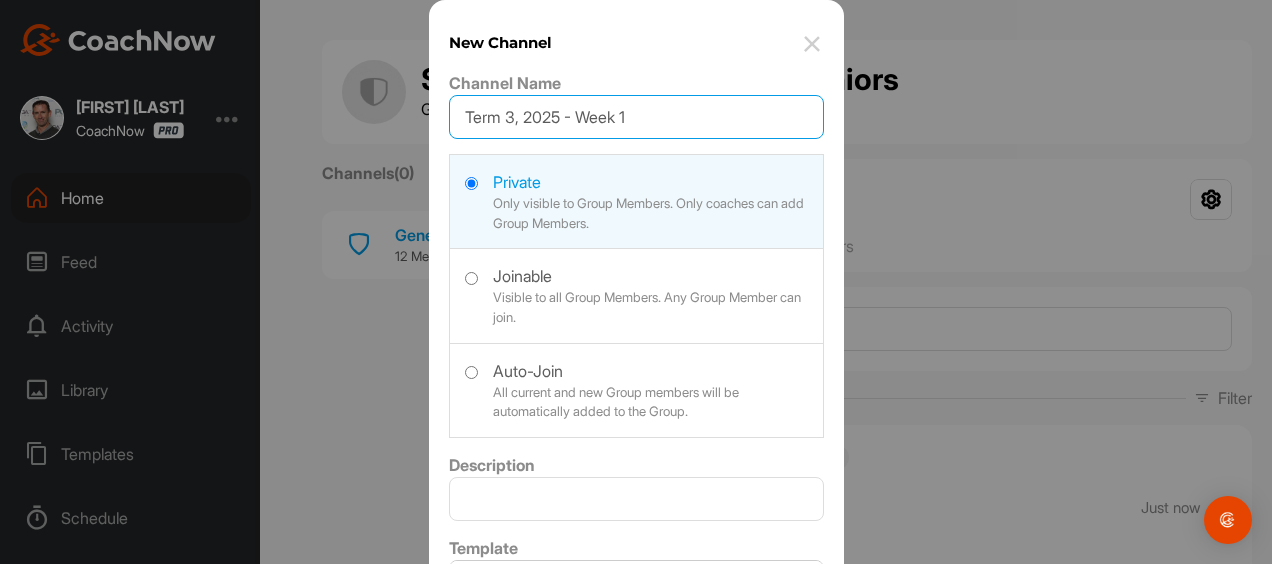 type on "Term 3, 2025 - Week 1" 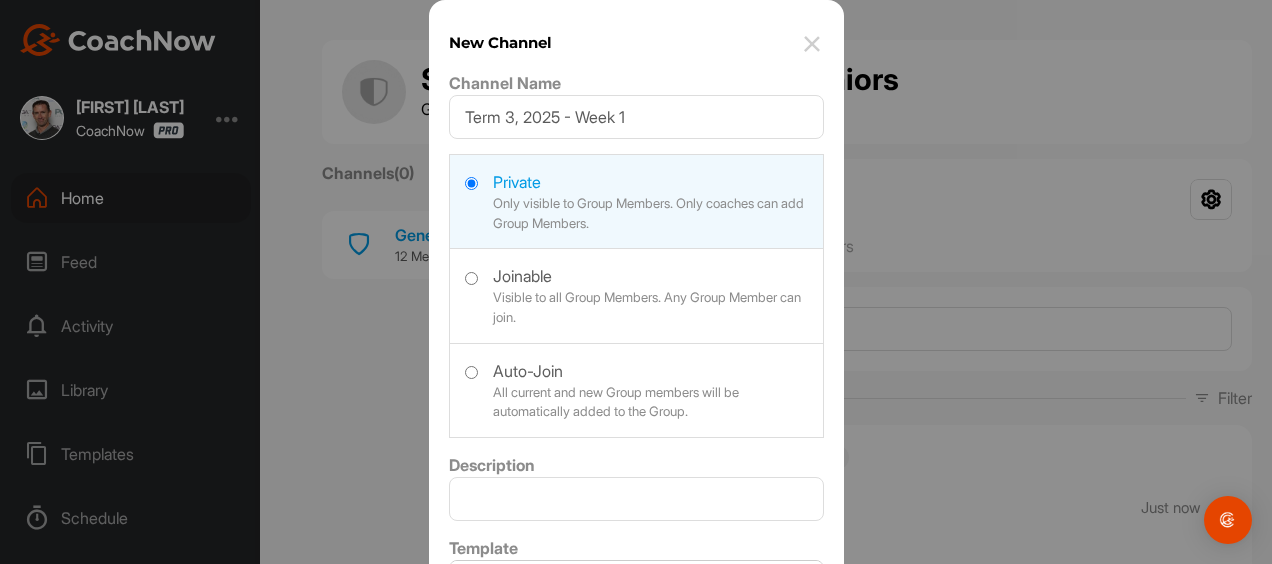 click at bounding box center [636, 388] 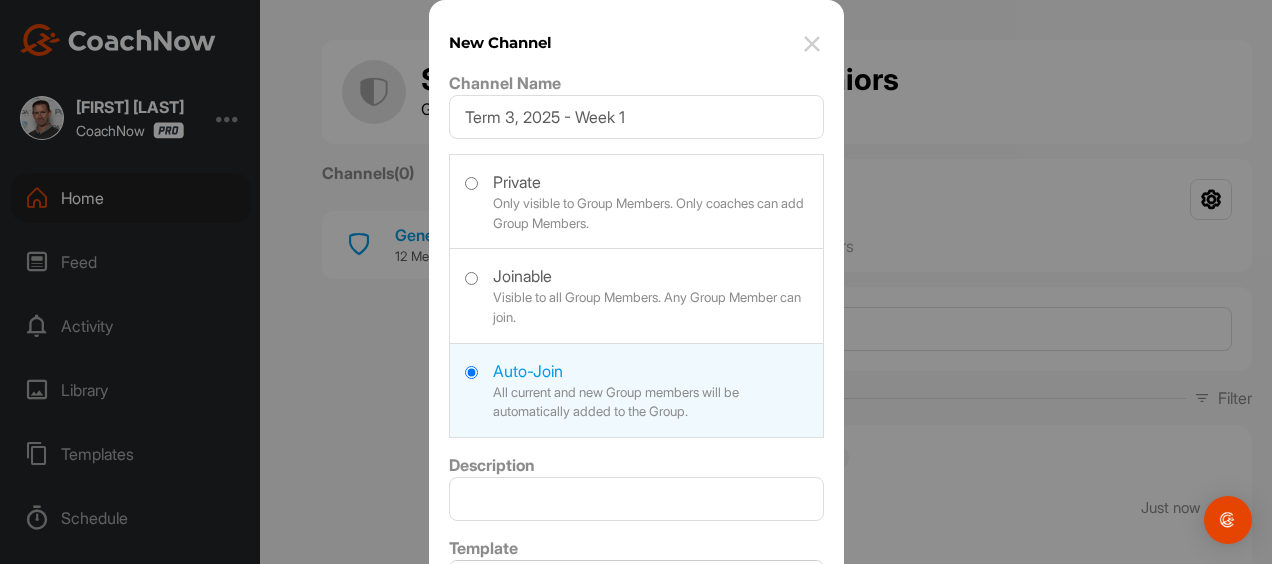 click on "Create Channel" at bounding box center [748, 654] 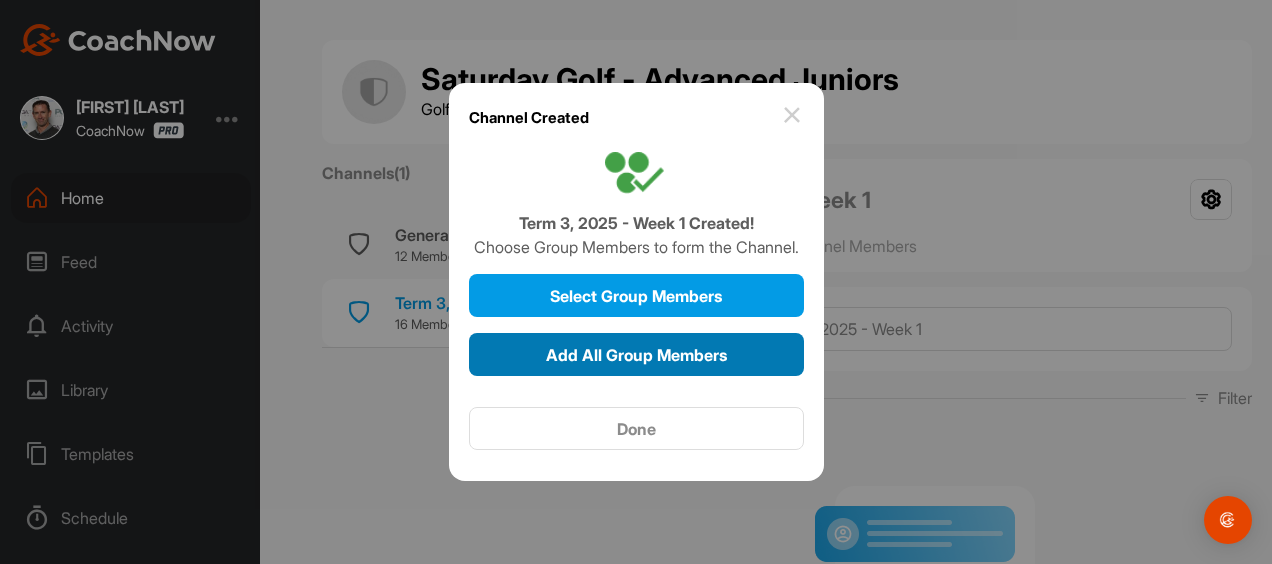 click on "Add All Group Members" at bounding box center [636, 355] 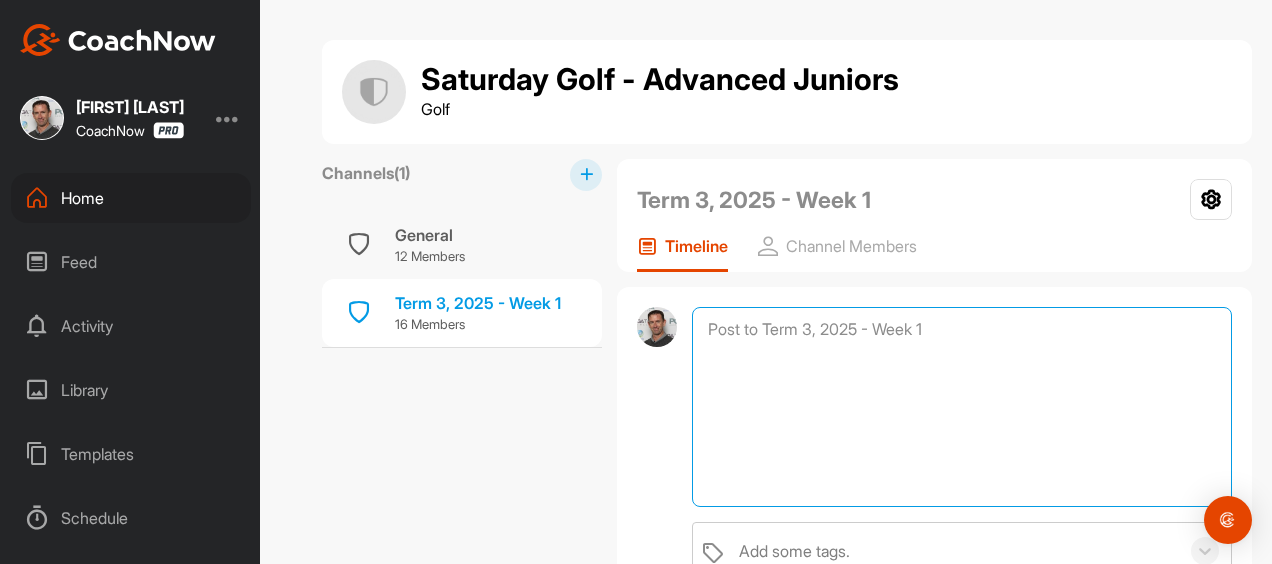 click at bounding box center (962, 407) 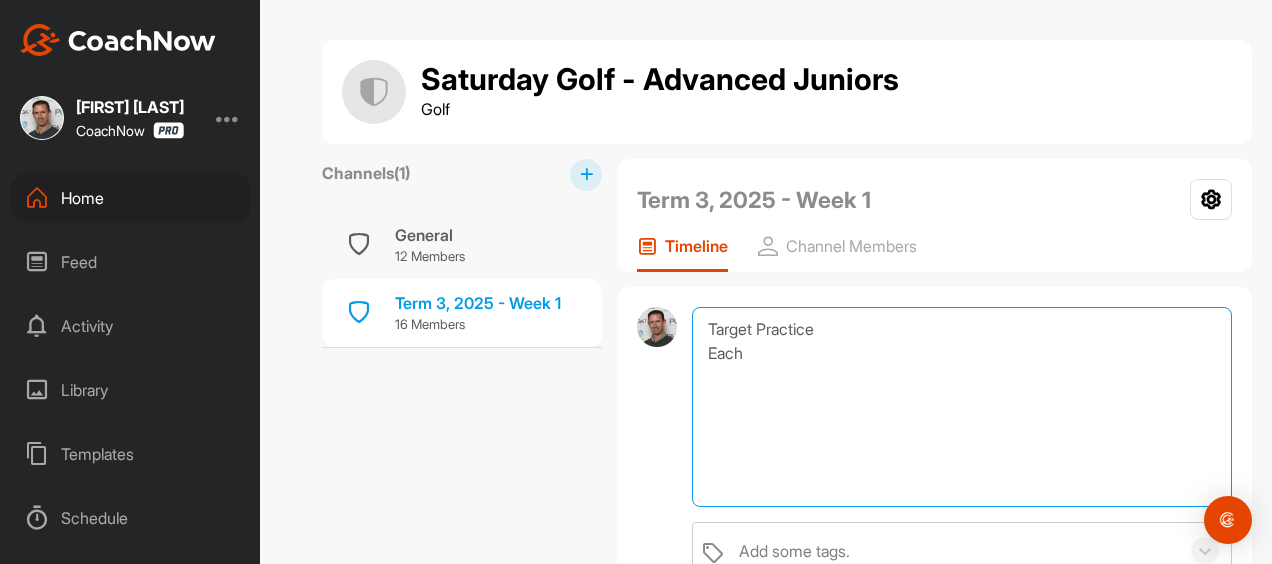 click on "Target Practice
Each" at bounding box center (962, 407) 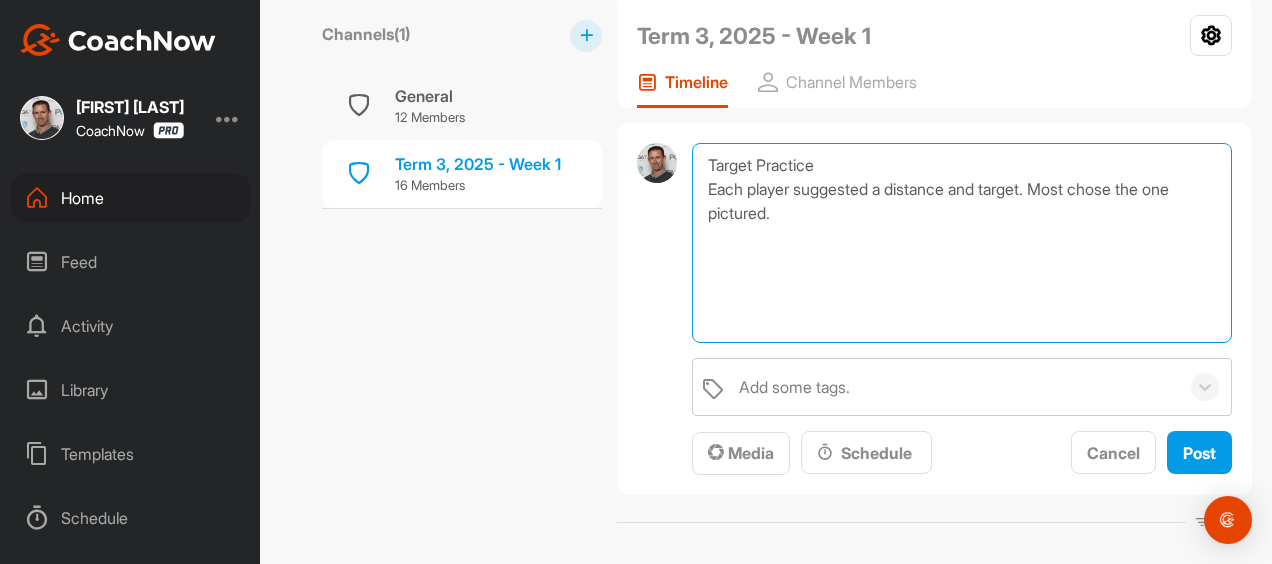 scroll, scrollTop: 162, scrollLeft: 0, axis: vertical 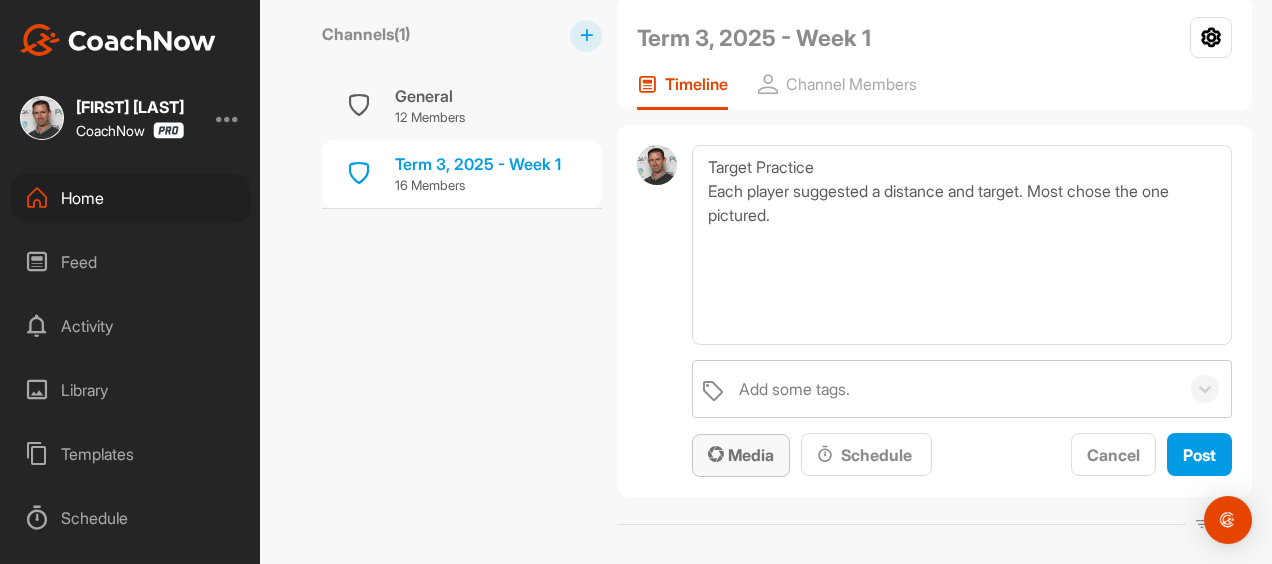 click on "Media" at bounding box center (741, 455) 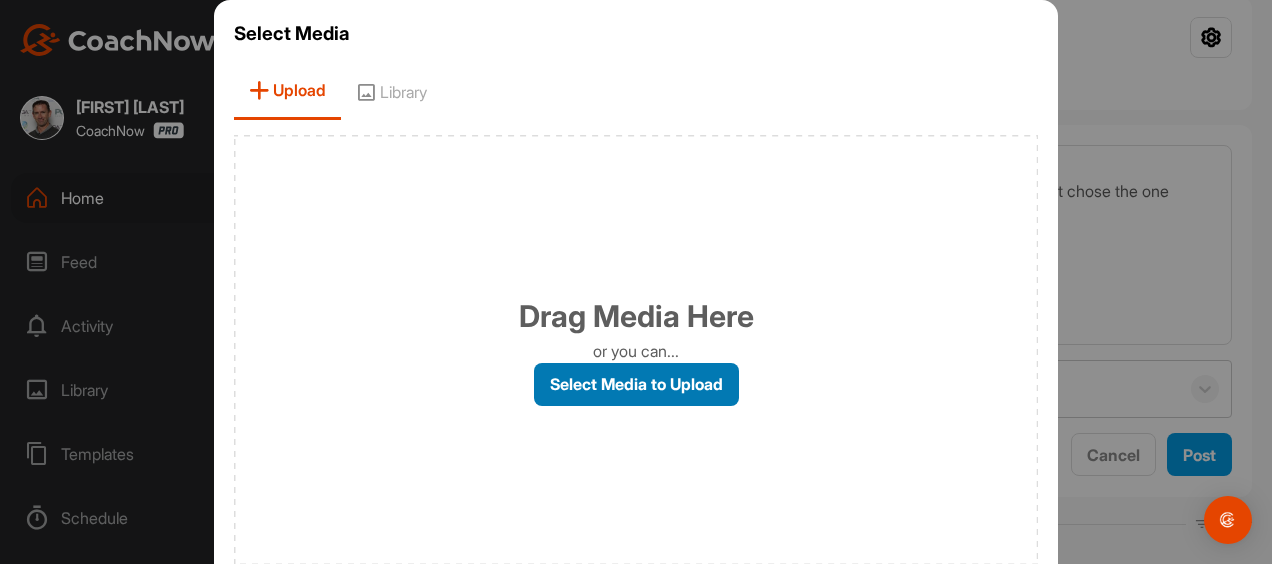click on "Select Media to Upload" at bounding box center (636, 384) 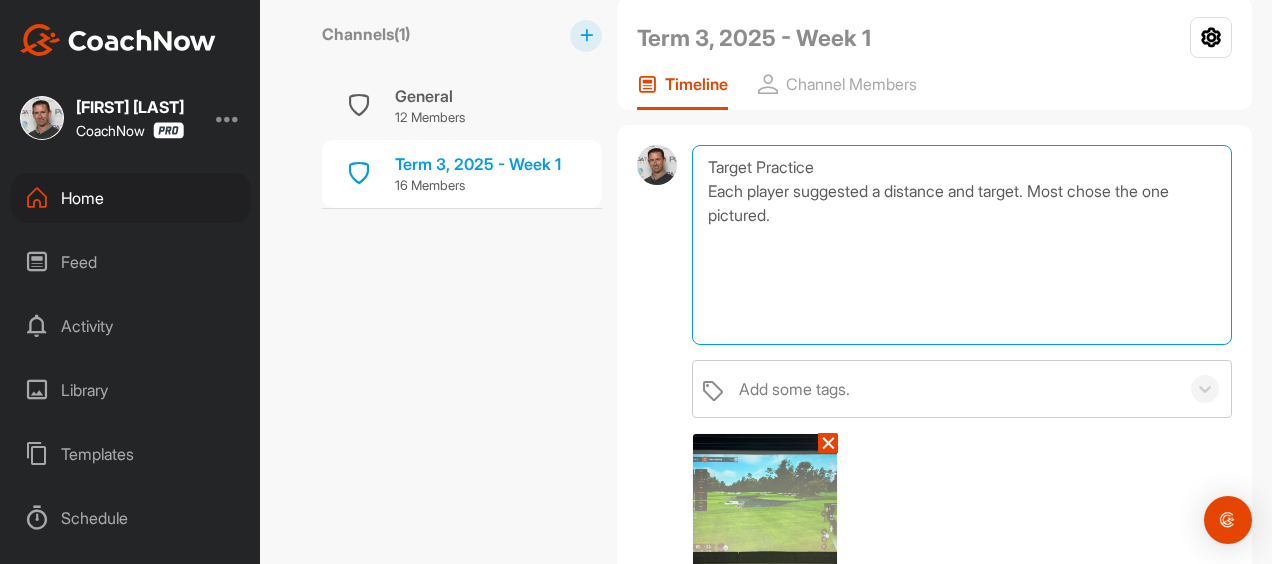 click on "Target Practice
Each player suggested a distance and target. Most chose the one pictured." at bounding box center (962, 245) 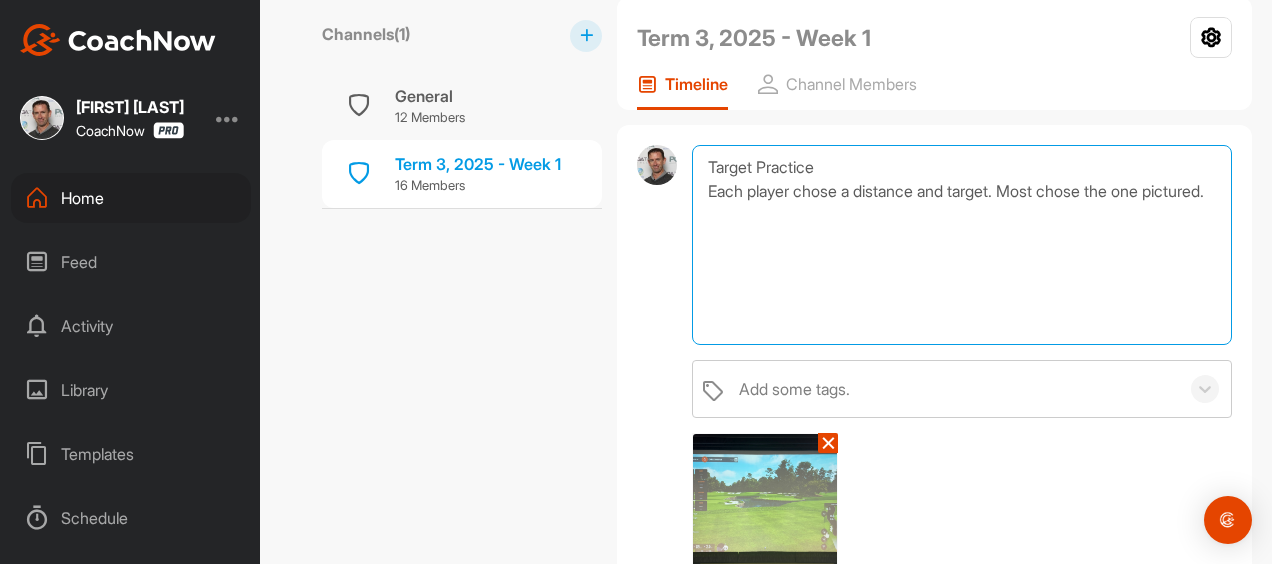 click on "Target Practice
Each player chose a distance and target. Most chose the one pictured." at bounding box center [962, 245] 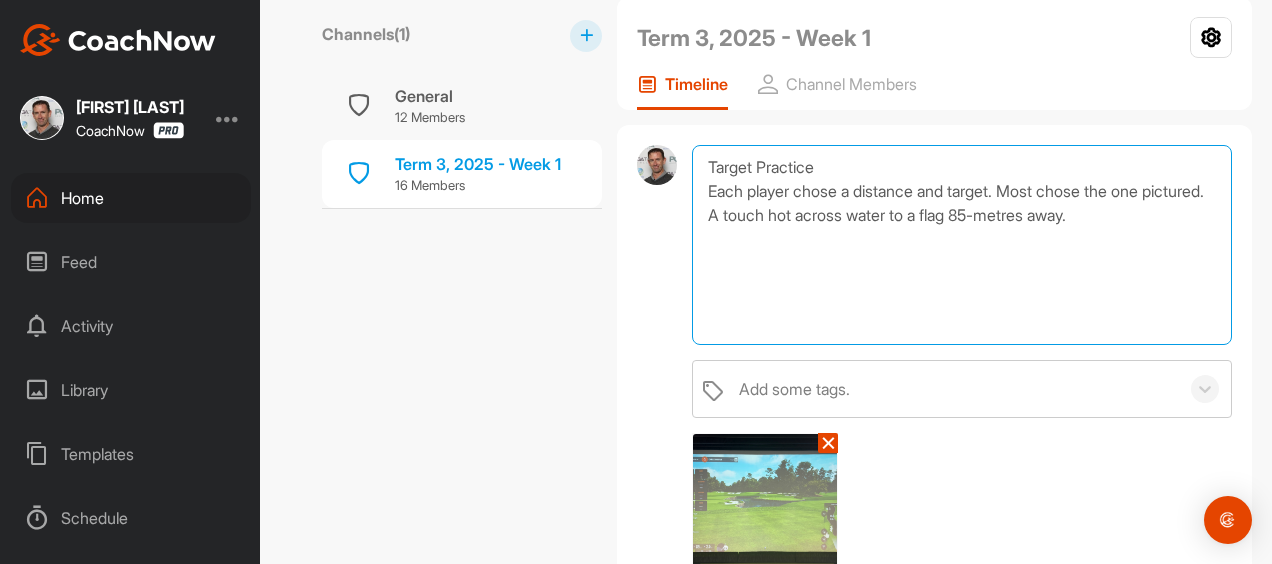 click on "Target Practice
Each player chose a distance and target. Most chose the one pictured. A touch hot across water to a flag 85-metres away." at bounding box center (962, 245) 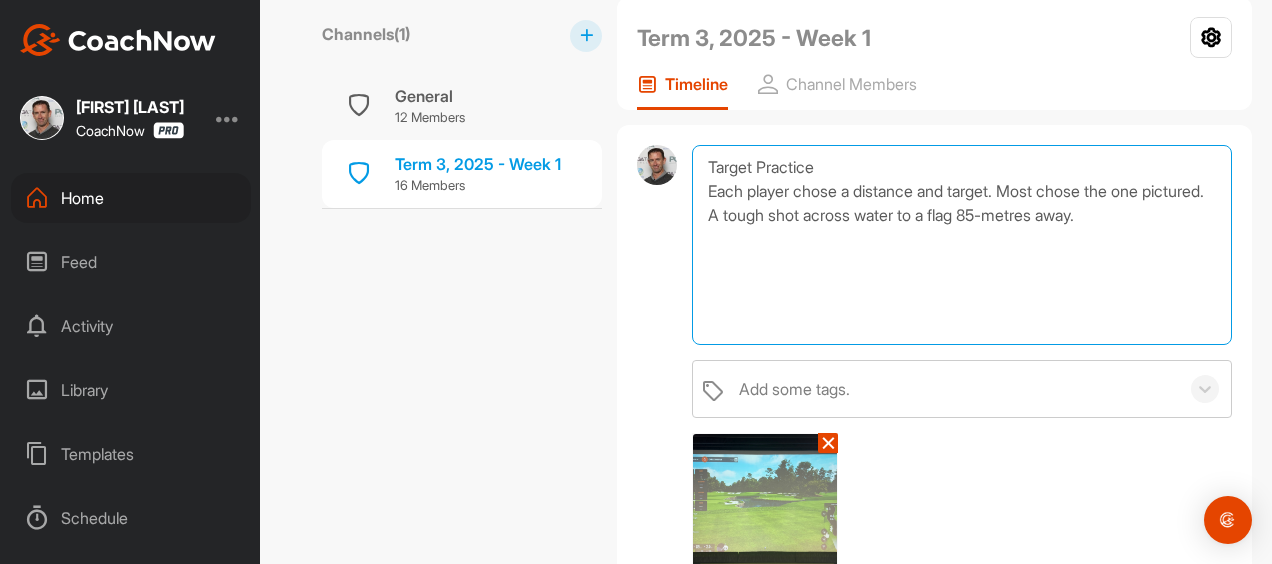 click on "Target Practice
Each player chose a distance and target. Most chose the one pictured. A tough shot across water to a flag 85-metres away." at bounding box center [962, 245] 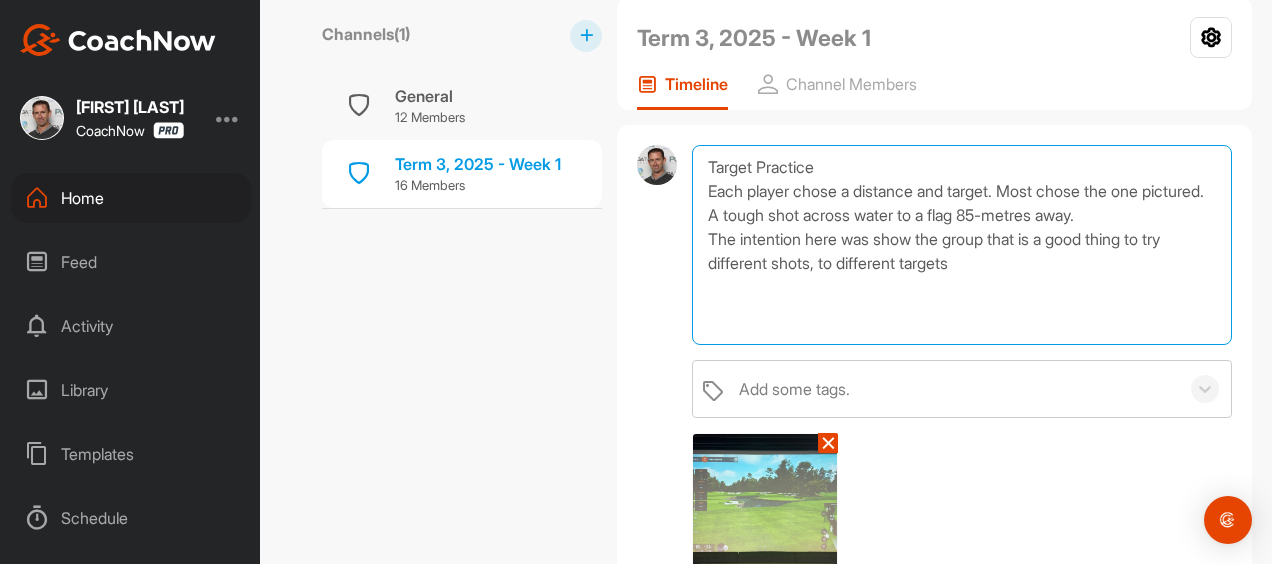 click on "Target Practice
Each player chose a distance and target. Most chose the one pictured. A tough shot across water to a flag 85-metres away.
The intention here was show the group that is a good thing to try different shots, to different targets" at bounding box center (962, 245) 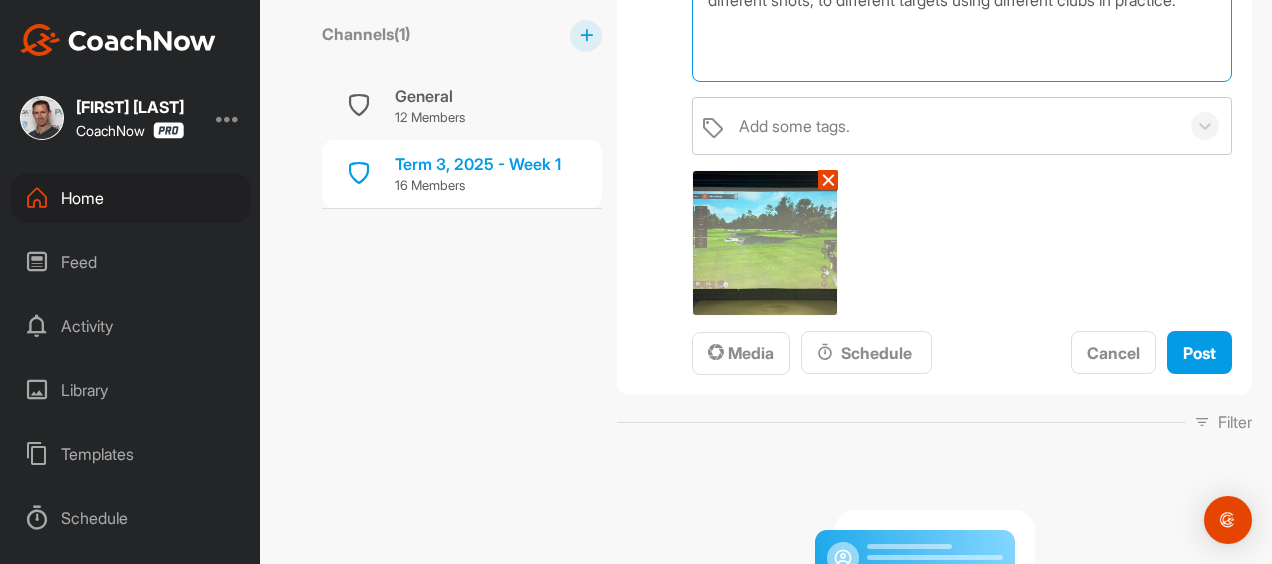 scroll, scrollTop: 428, scrollLeft: 0, axis: vertical 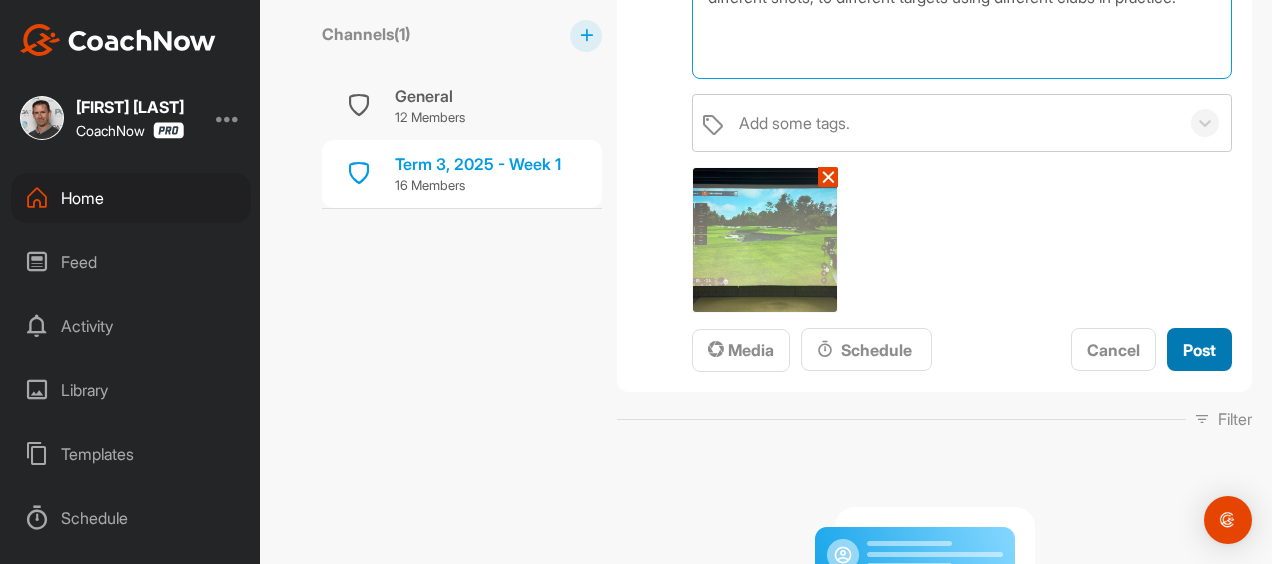 type on "Target Practice
Each player chose a distance and target. Most chose the one pictured. A tough shot across water to a flag 85-metres away.
The intention here was show the group that it is a good thing to try different shots, to different targets using different clubs in practice." 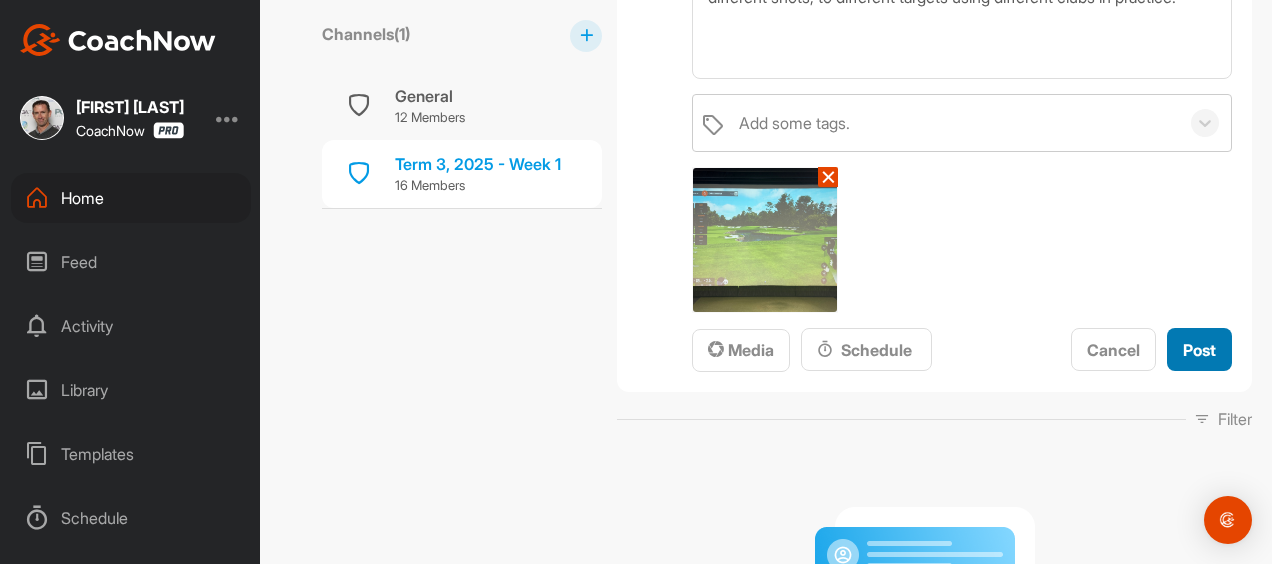 click on "Post" at bounding box center [1199, 350] 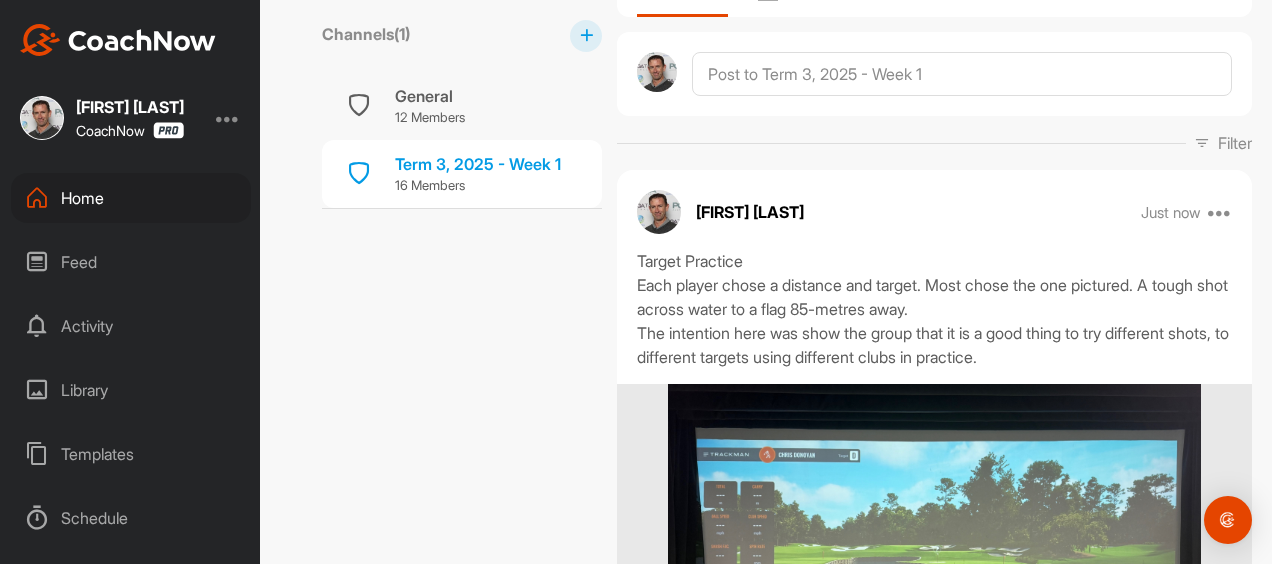 scroll, scrollTop: 428, scrollLeft: 0, axis: vertical 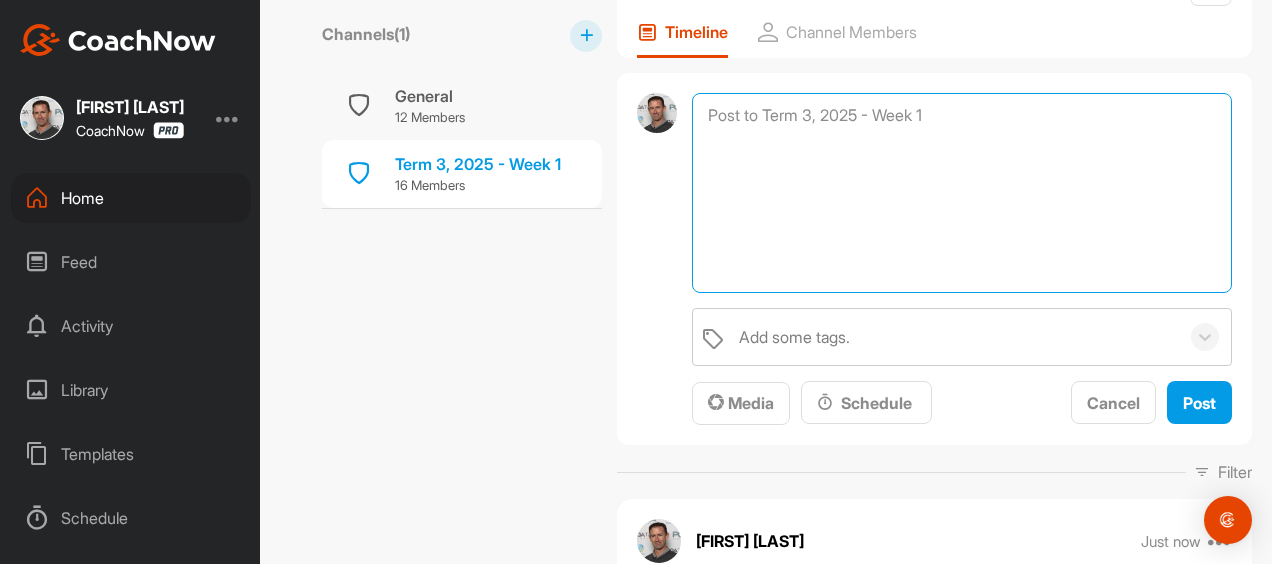 click at bounding box center (962, 193) 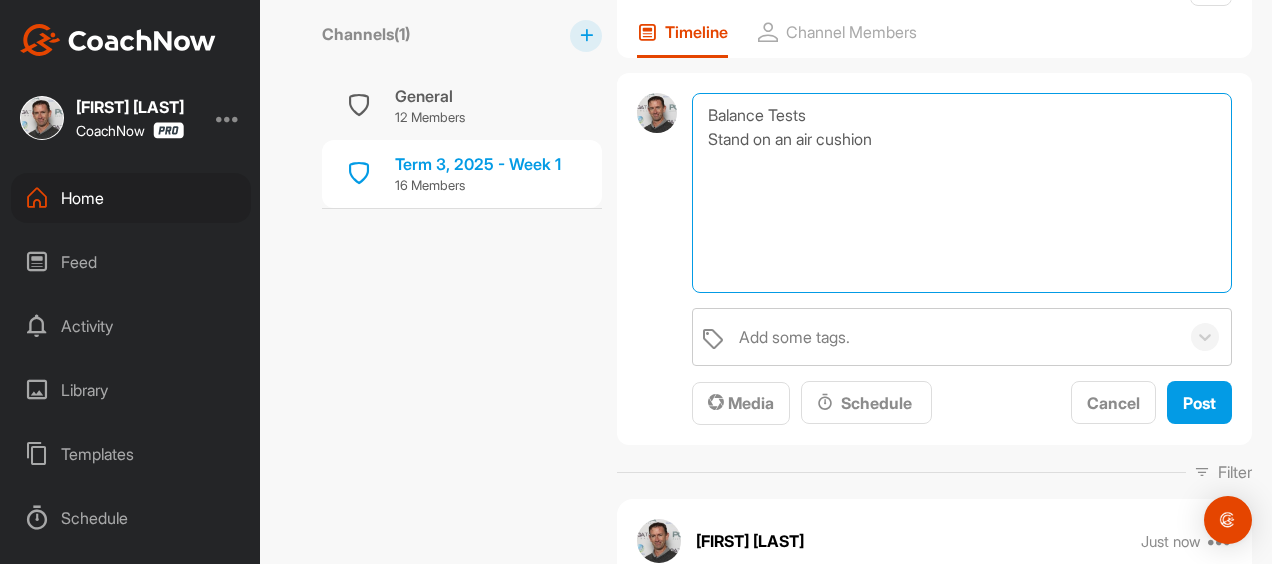 click on "Balance Tests
Stand on an air cushion" at bounding box center (962, 193) 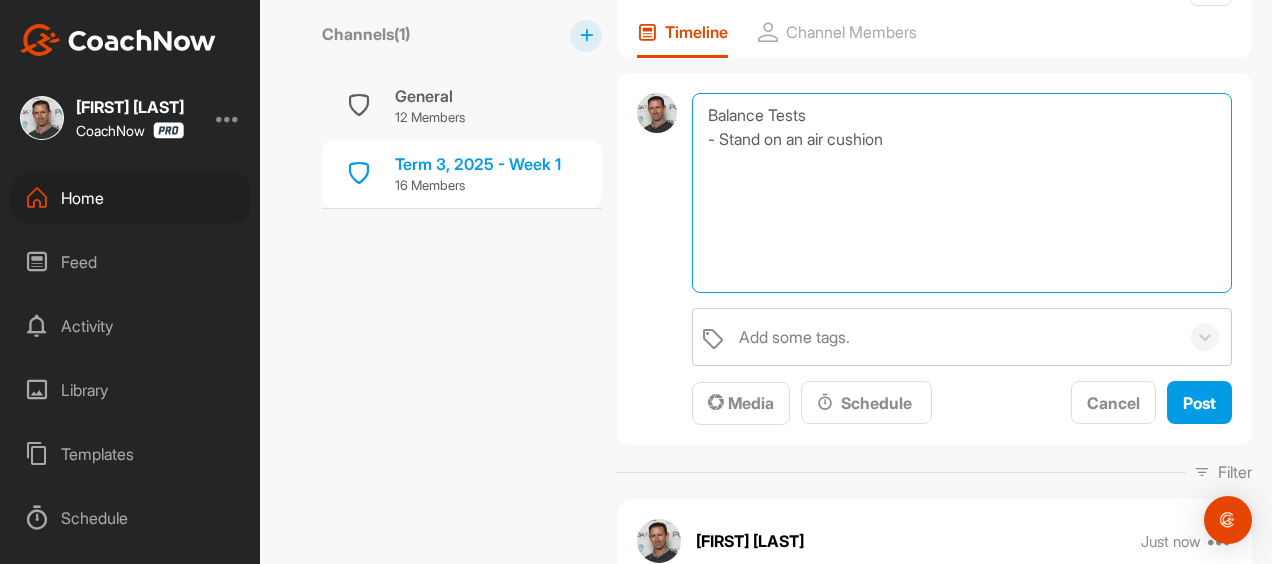 click on "Balance Tests
- Stand on an air cushion" at bounding box center (962, 193) 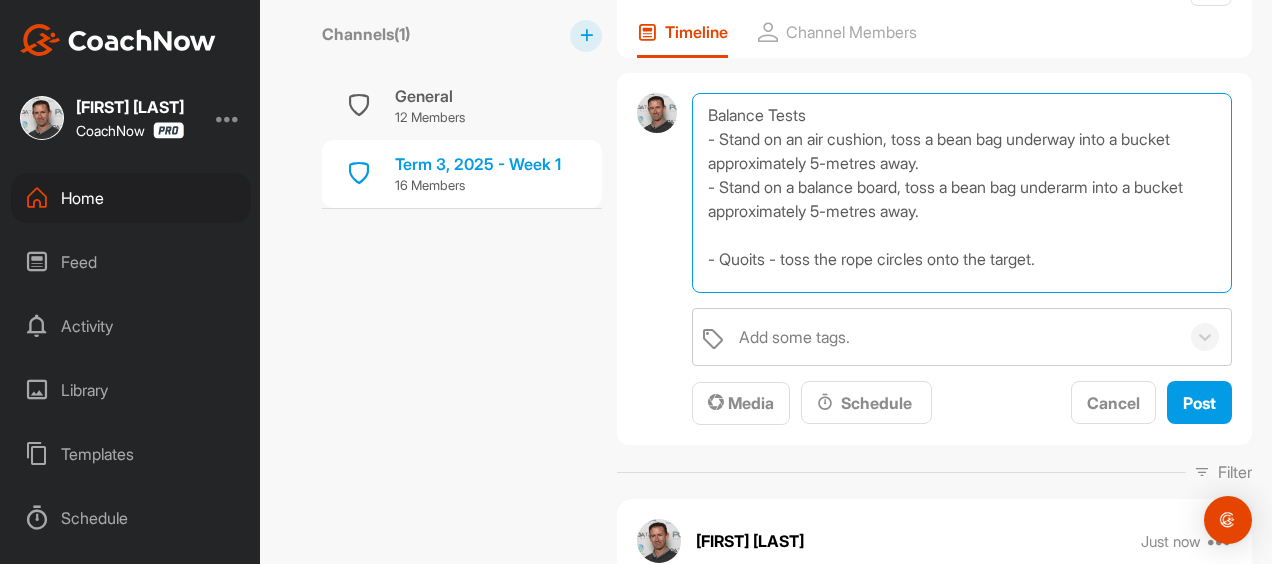 click on "Balance Tests
- Stand on an air cushion, toss a bean bag underway into a bucket approximately 5-metres away.
- Stand on a balance board, toss a bean bag underarm into a bucket approximately 5-metres away.
- Quoits - toss the rope circles onto the target." at bounding box center [962, 193] 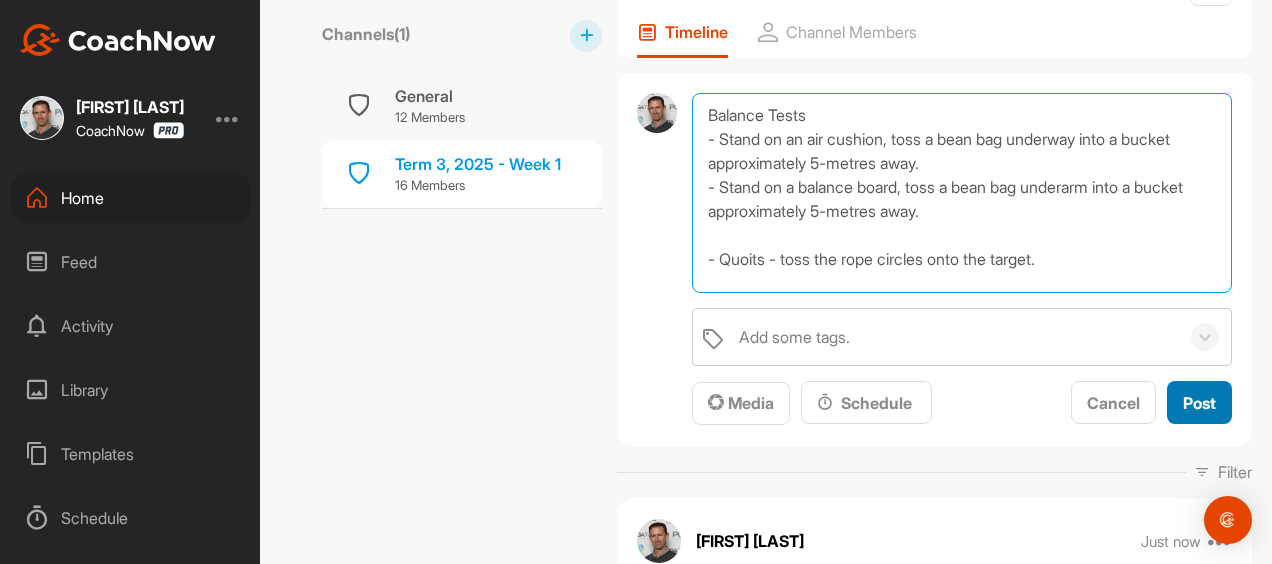 type on "Balance Tests
- Stand on an air cushion, toss a bean bag underway into a bucket approximately 5-metres away.
- Stand on a balance board, toss a bean bag underarm into a bucket approximately 5-metres away.
- Quoits - toss the rope circles onto the target." 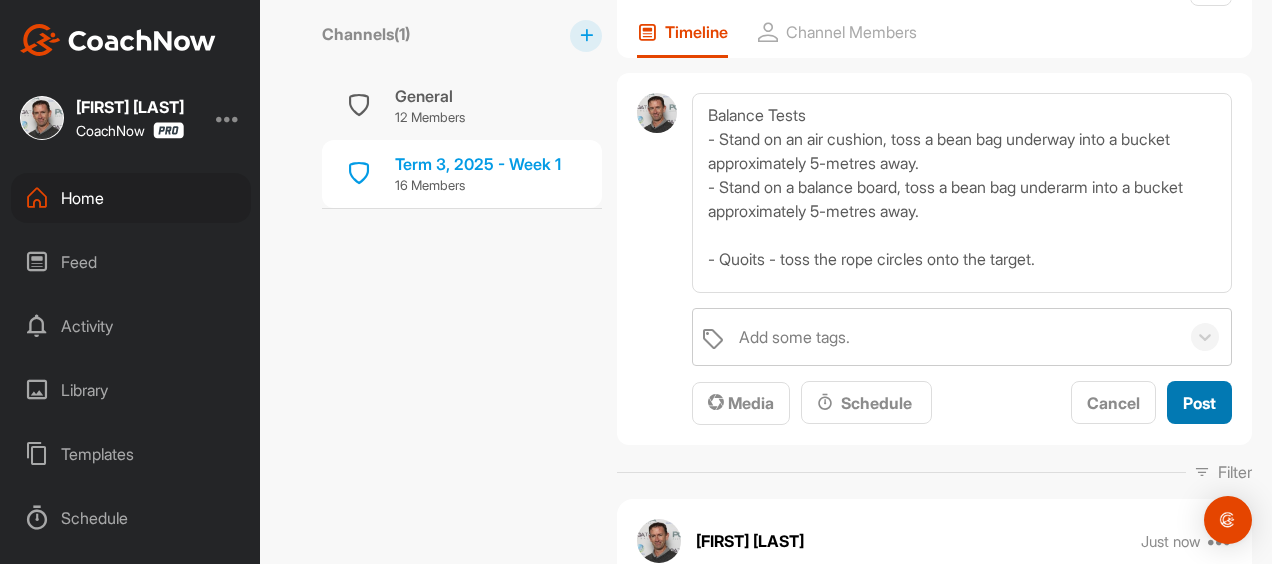 click on "Post" at bounding box center (1199, 403) 